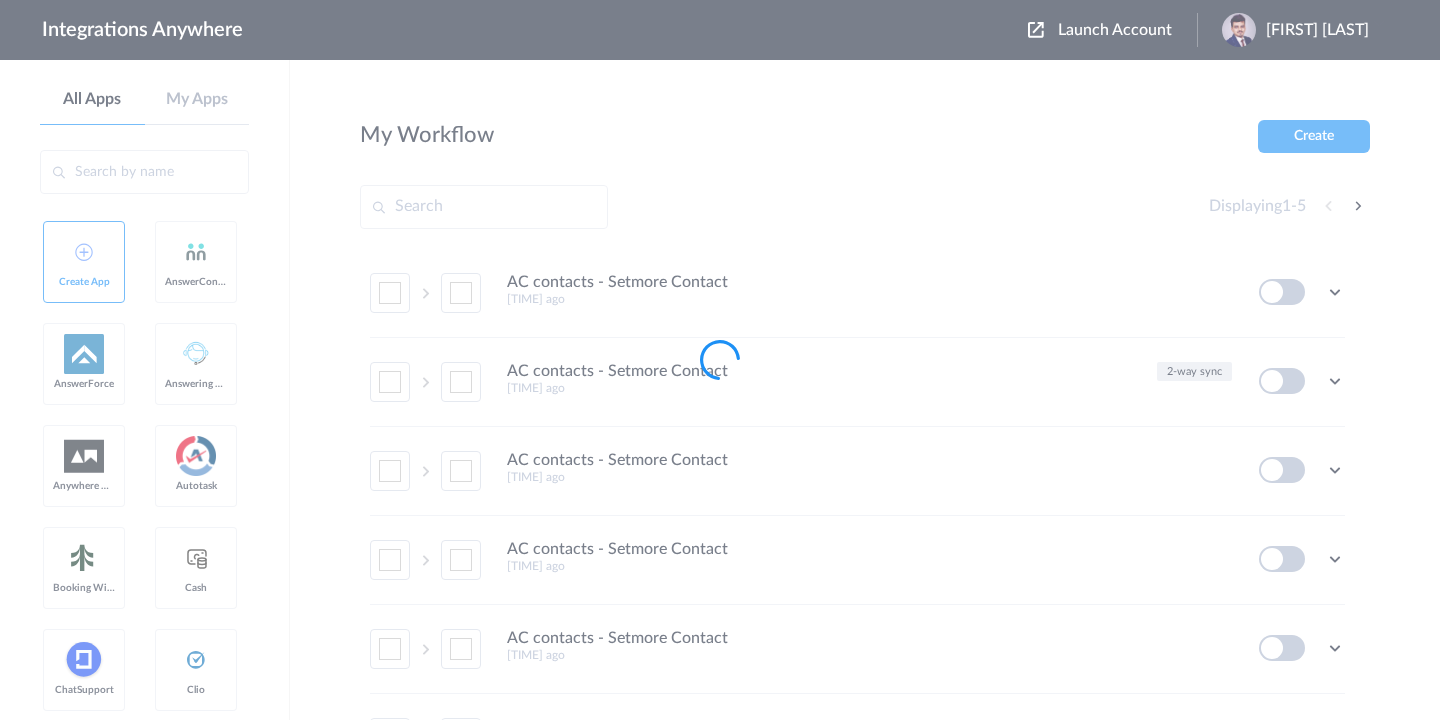 scroll, scrollTop: 0, scrollLeft: 0, axis: both 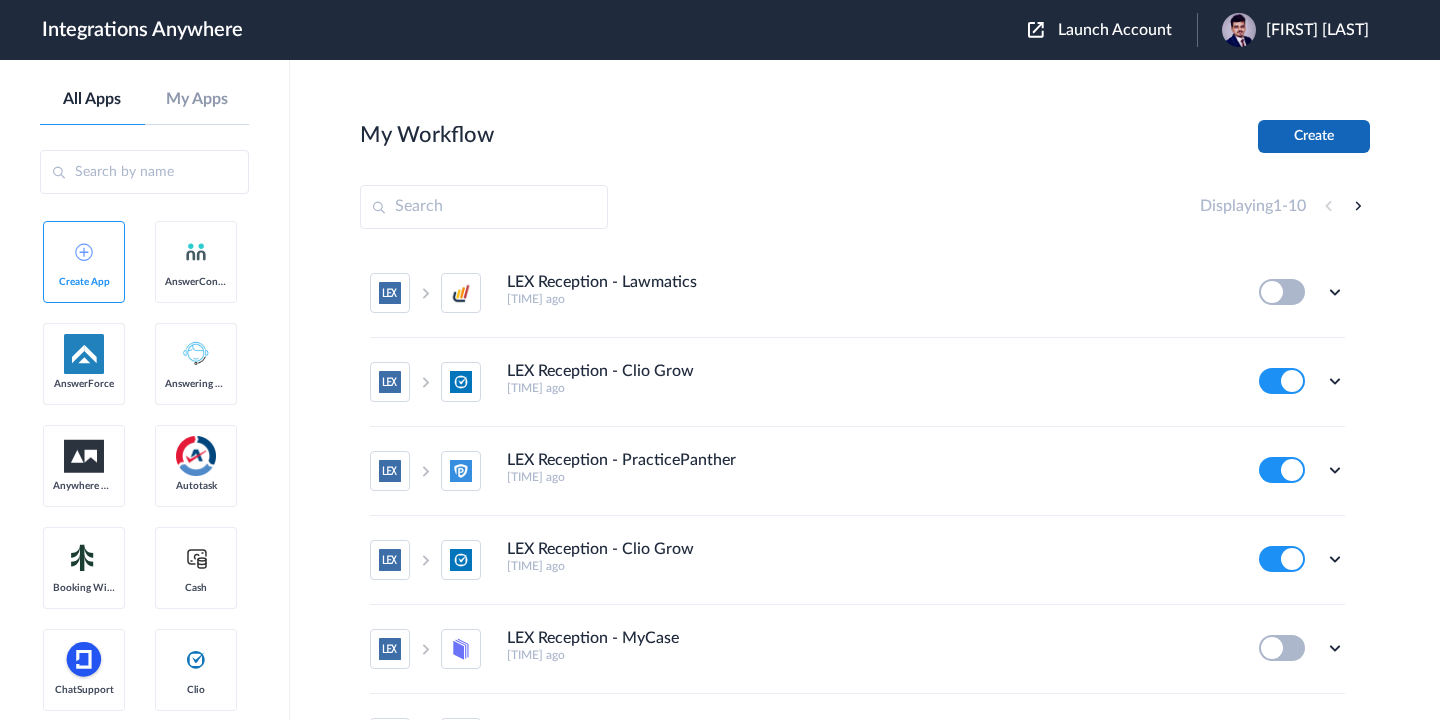 click on "Create" at bounding box center (1314, 136) 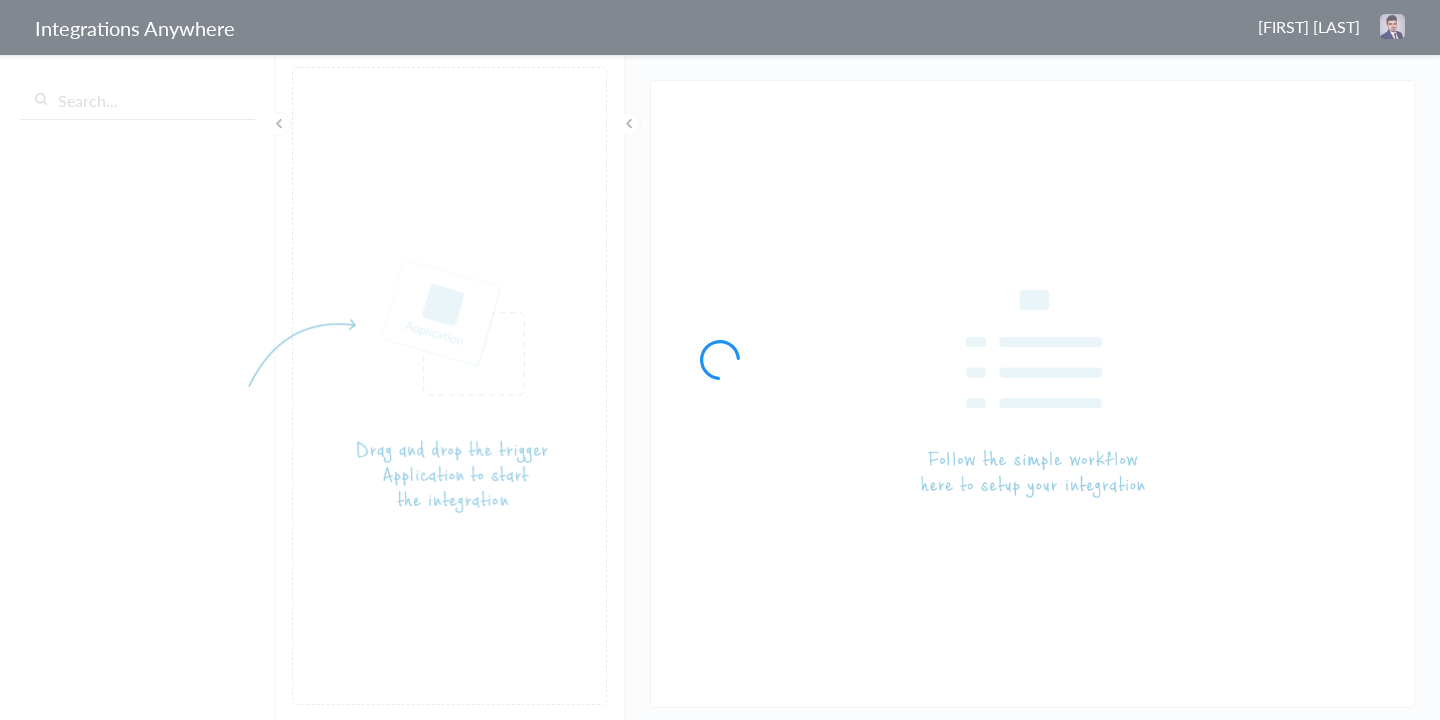 scroll, scrollTop: 0, scrollLeft: 0, axis: both 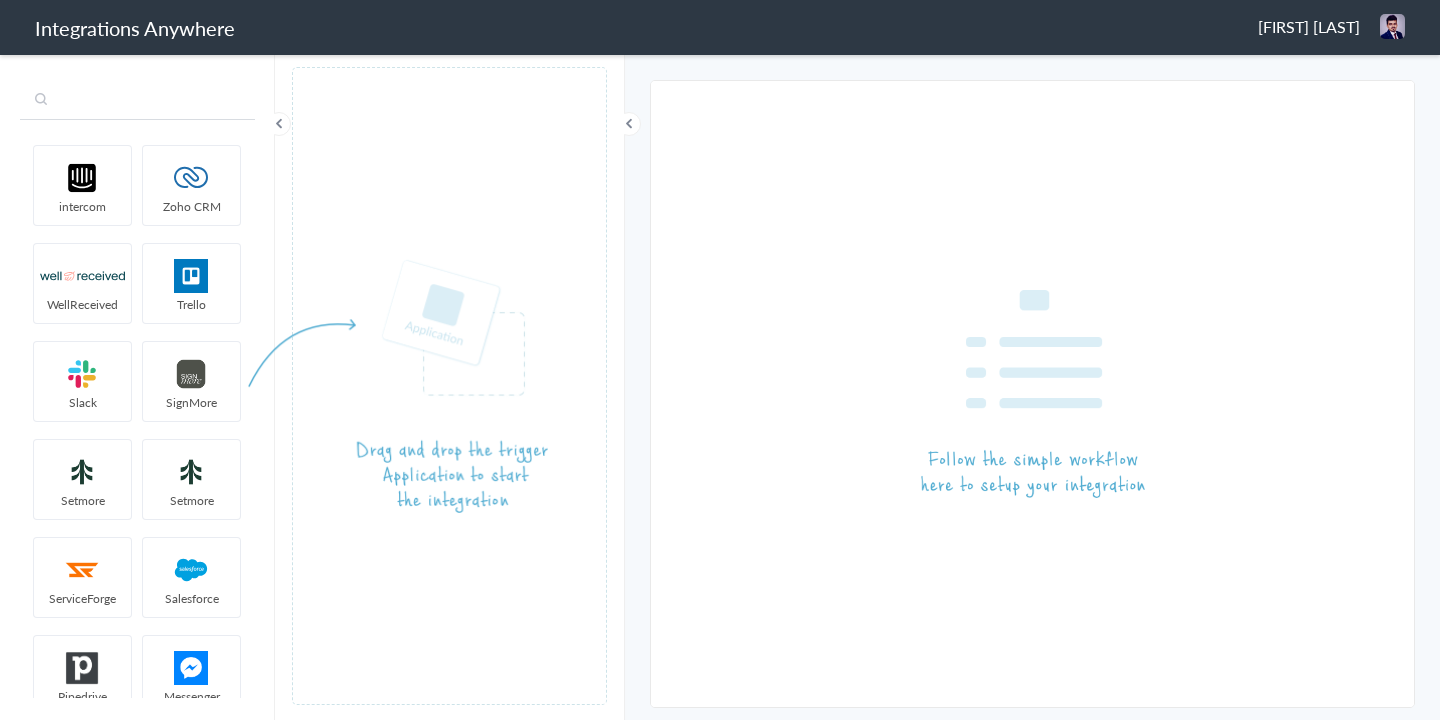 click at bounding box center (137, 101) 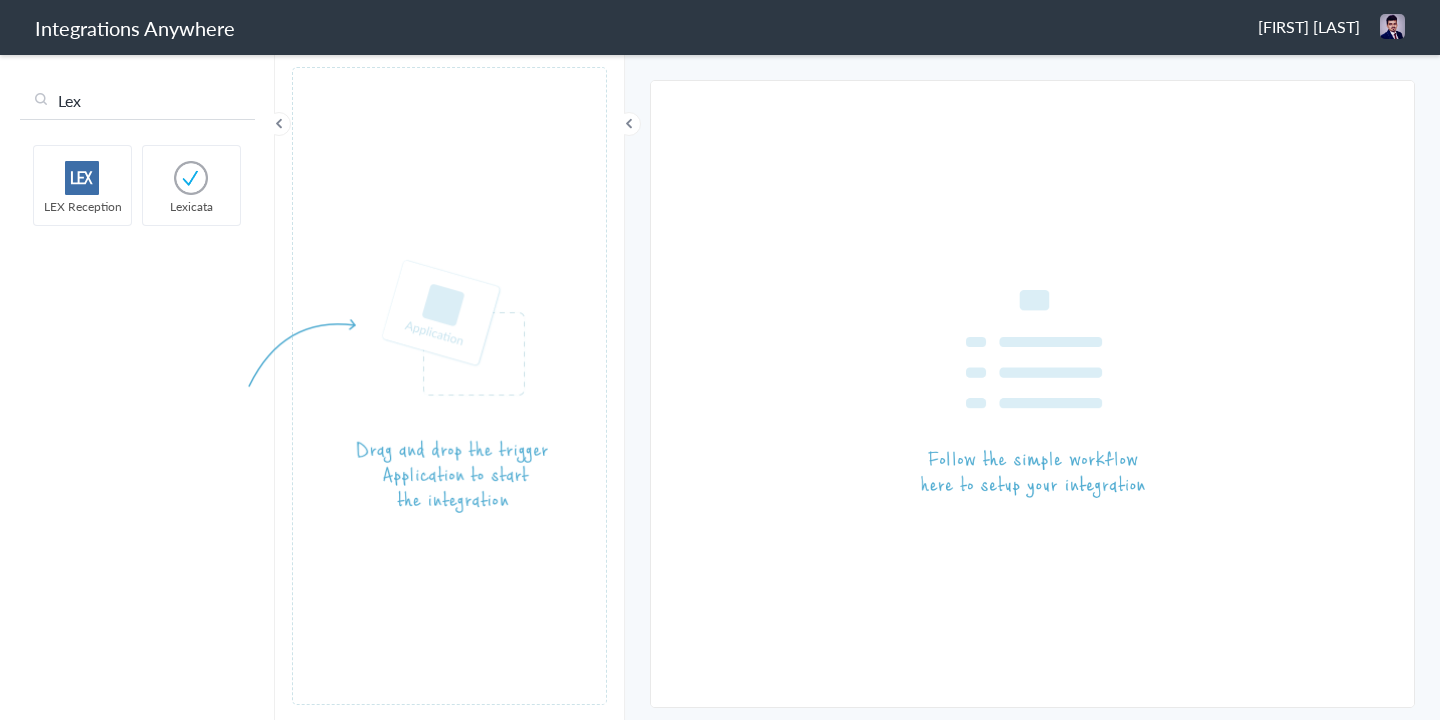 type on "Lex" 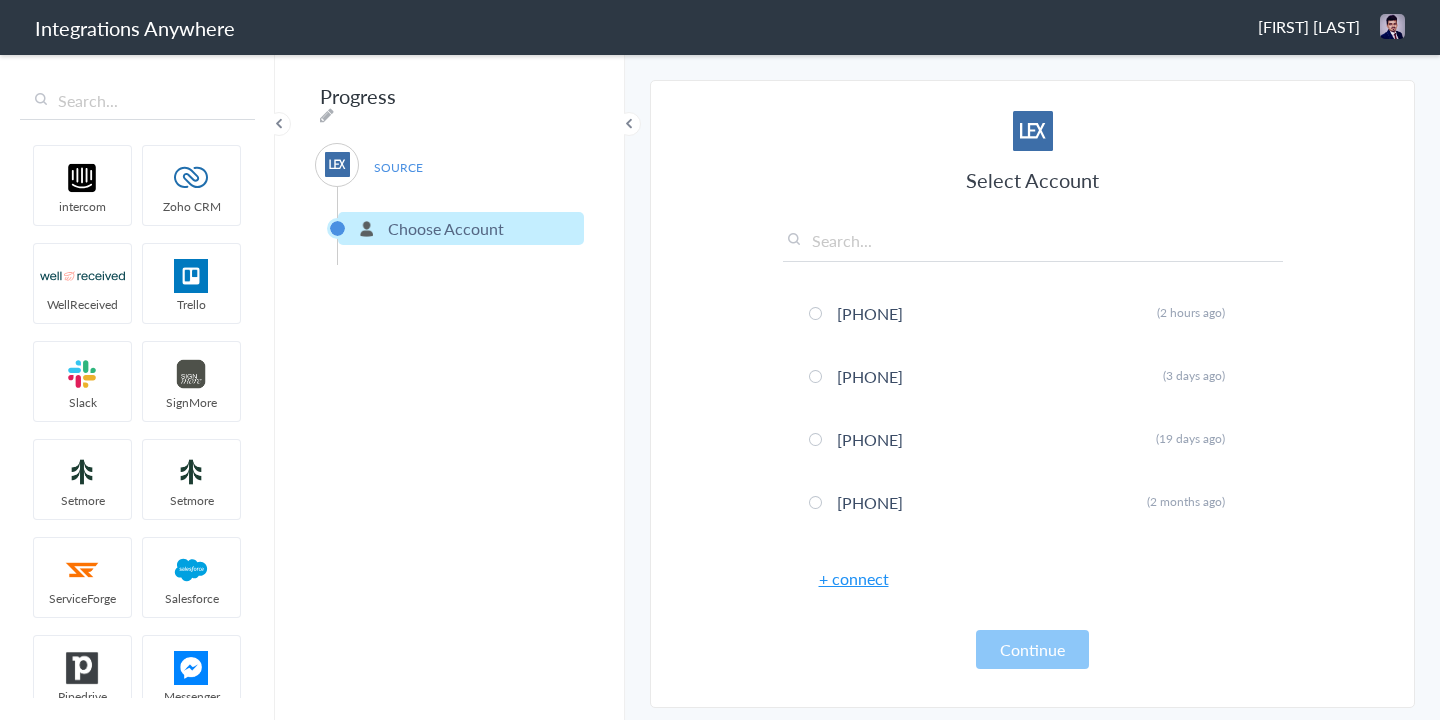 click on "+ connect" at bounding box center (854, 578) 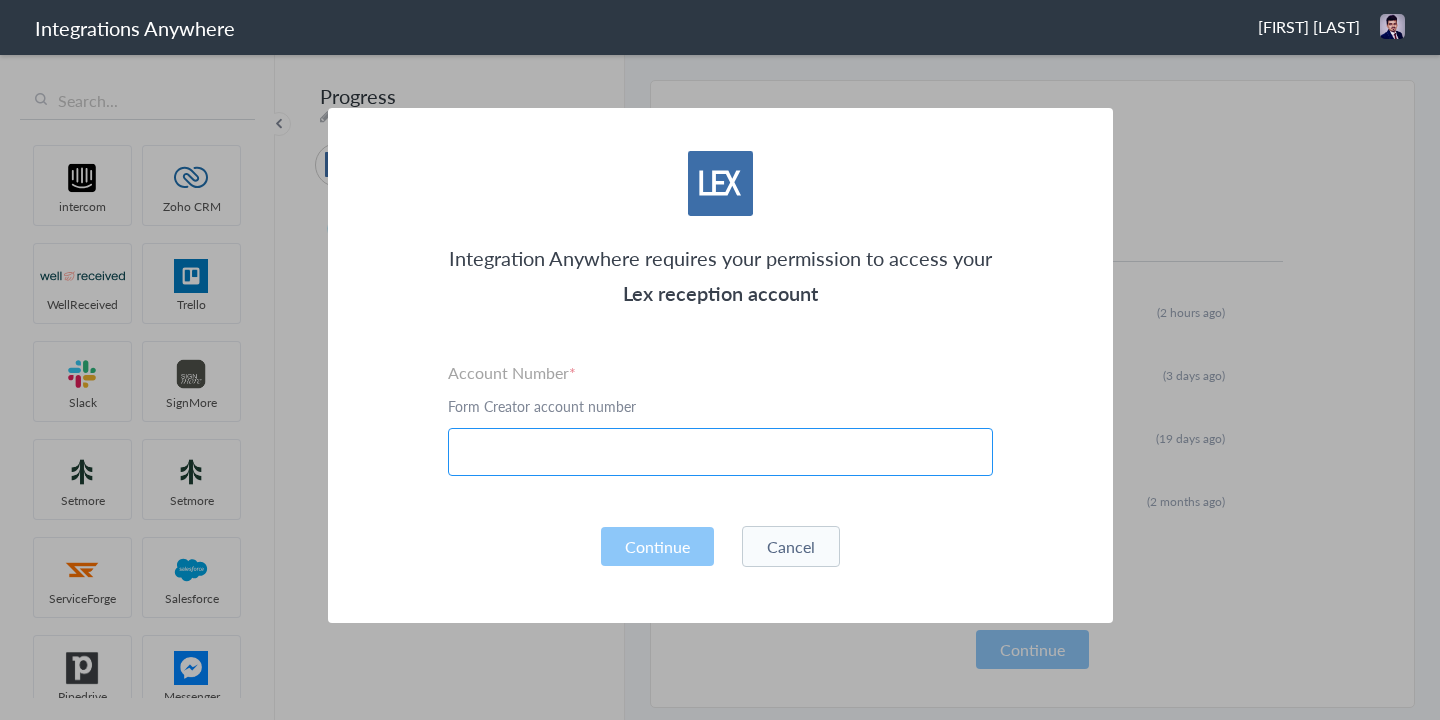 click at bounding box center (720, 452) 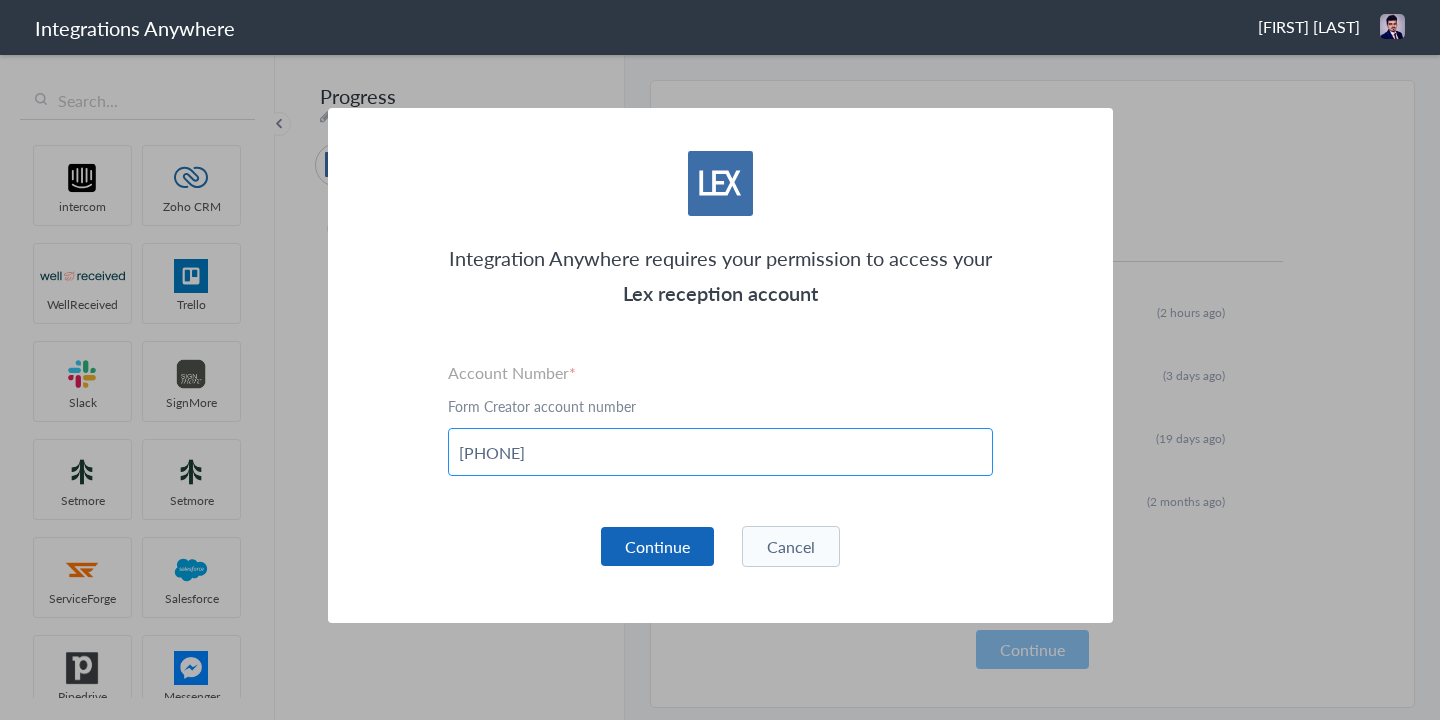 type on "[PHONE]" 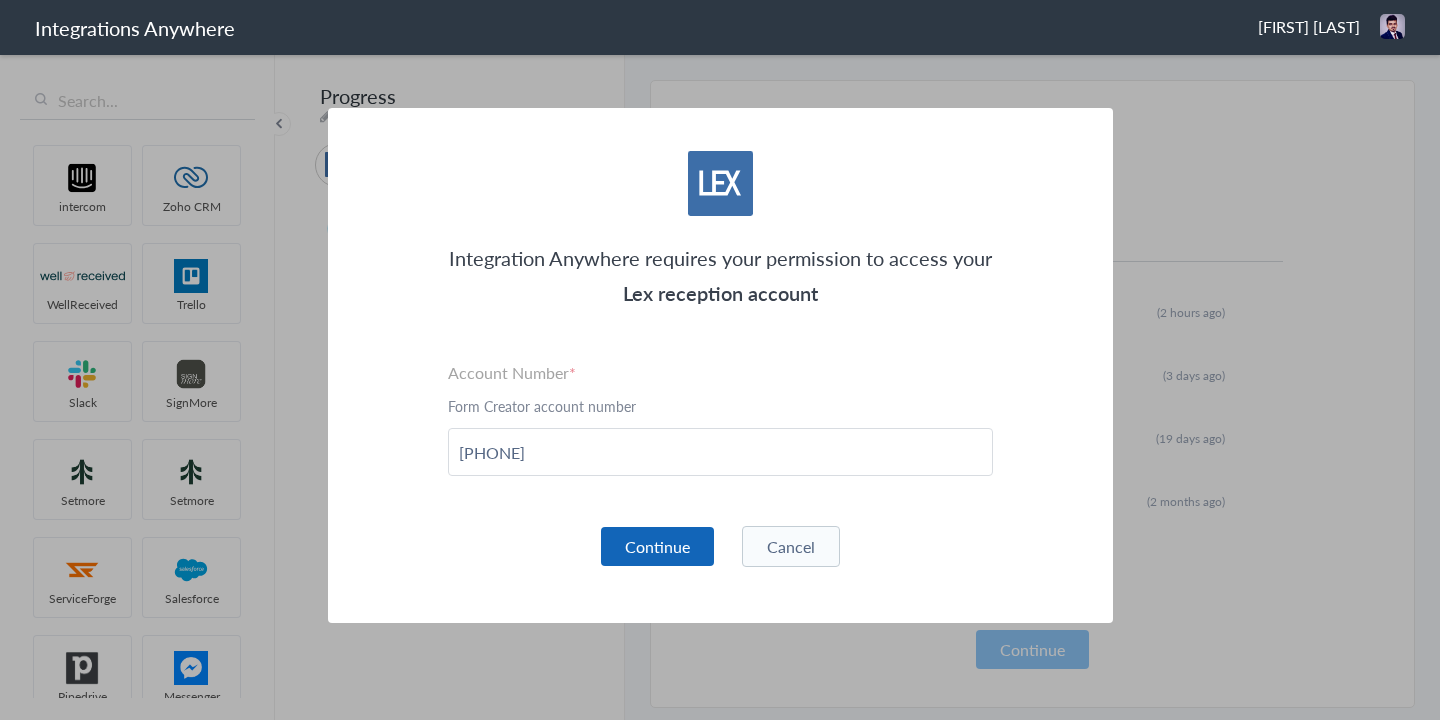 click on "Continue" at bounding box center [657, 546] 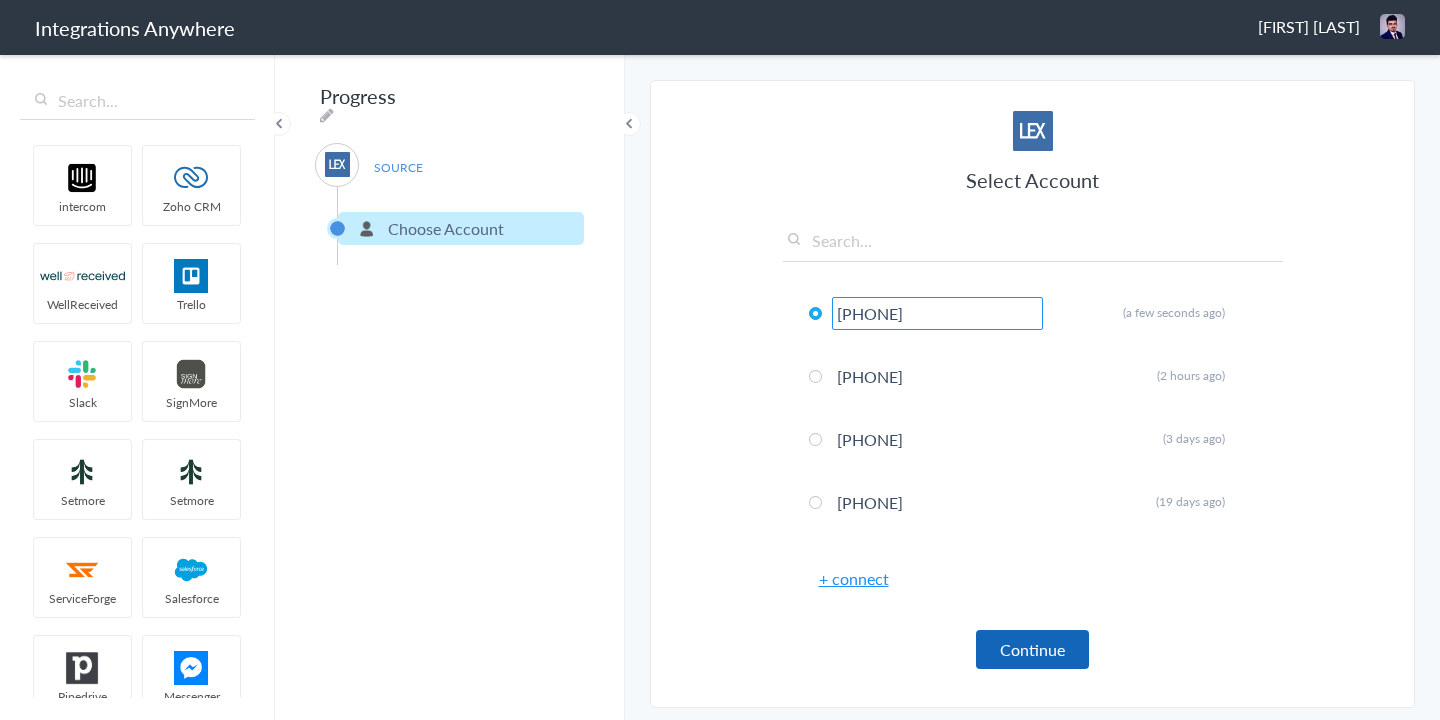 click on "Continue" at bounding box center [1032, 649] 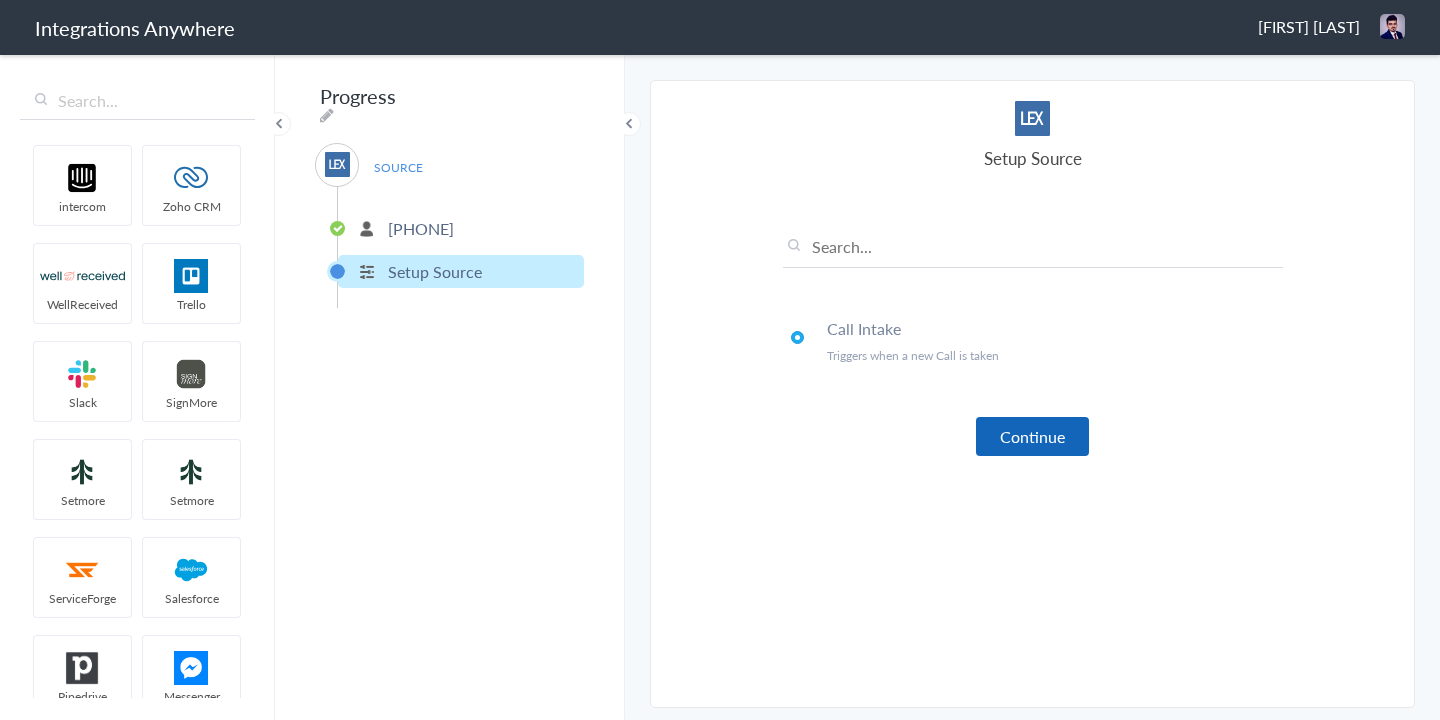 click on "Continue" at bounding box center [1032, 436] 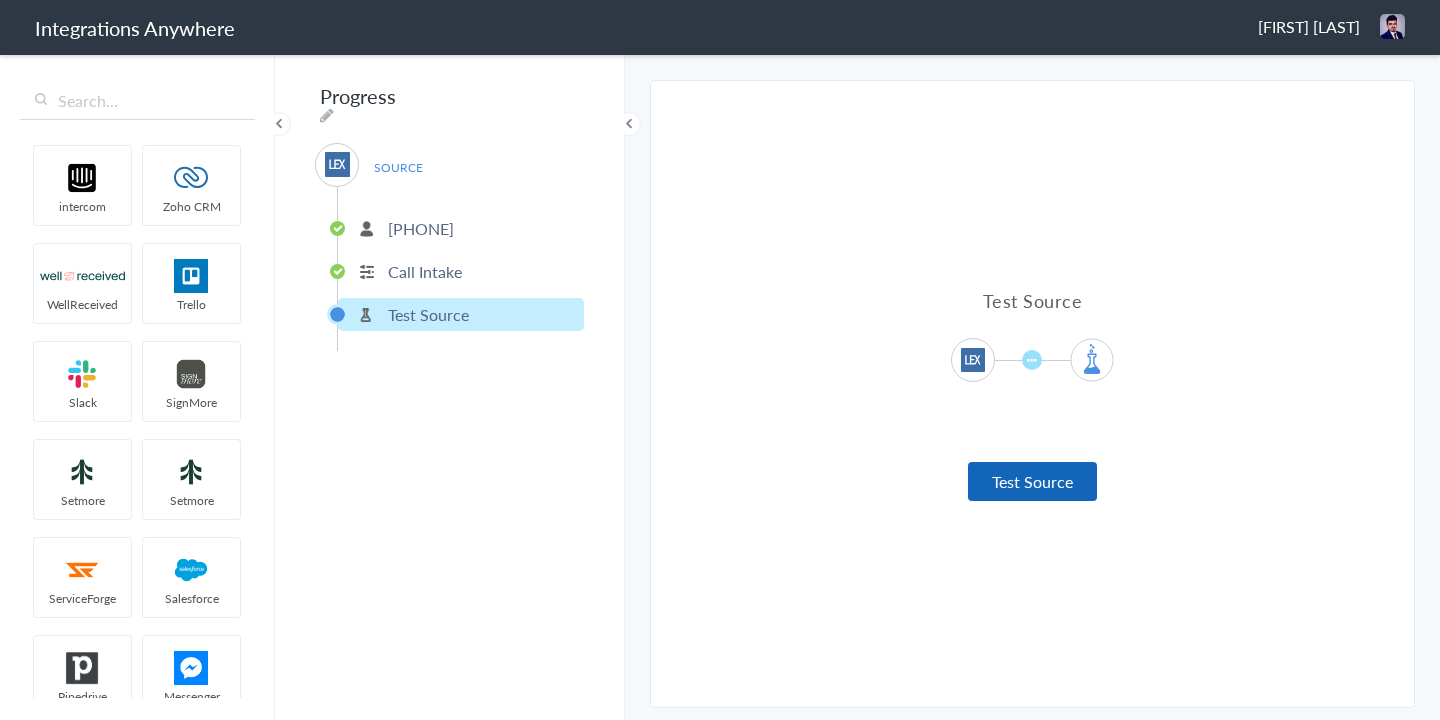 click on "Test Source" at bounding box center (1032, 481) 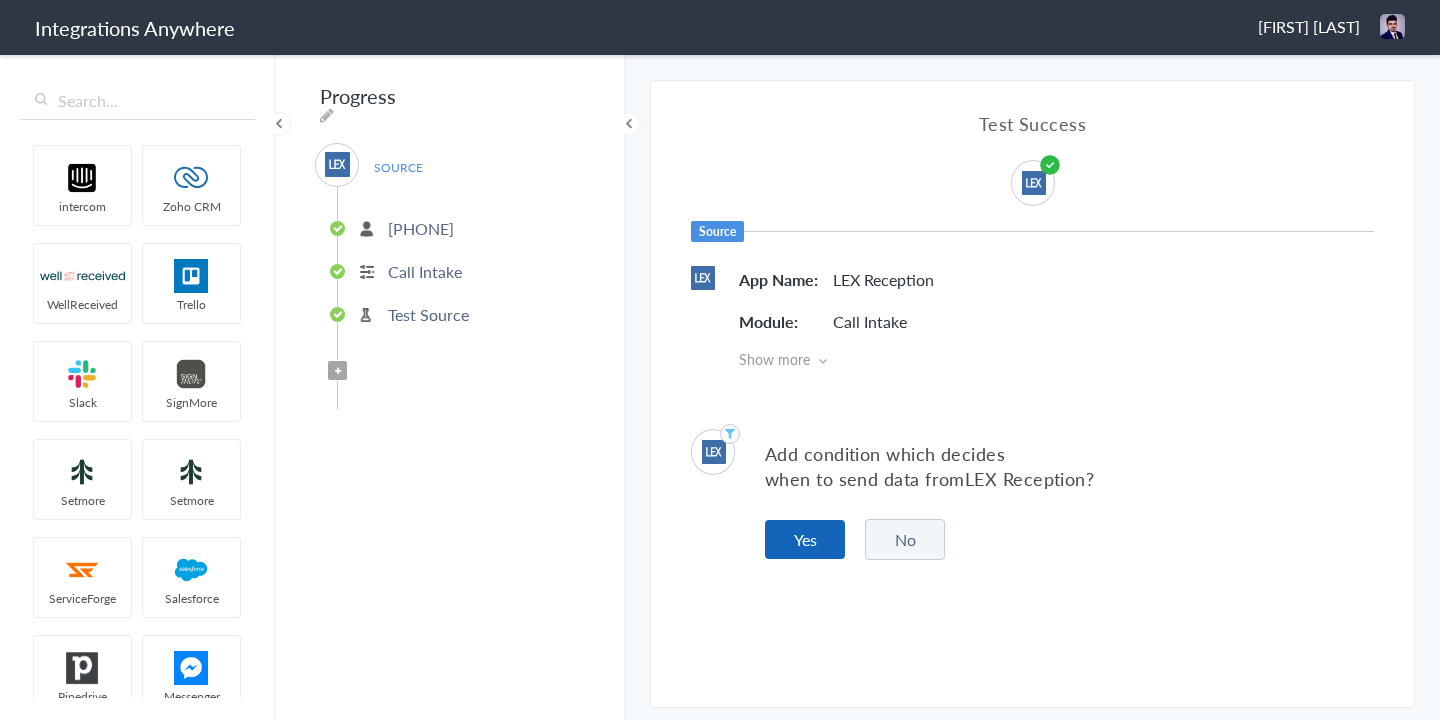 click on "Yes" at bounding box center [805, 539] 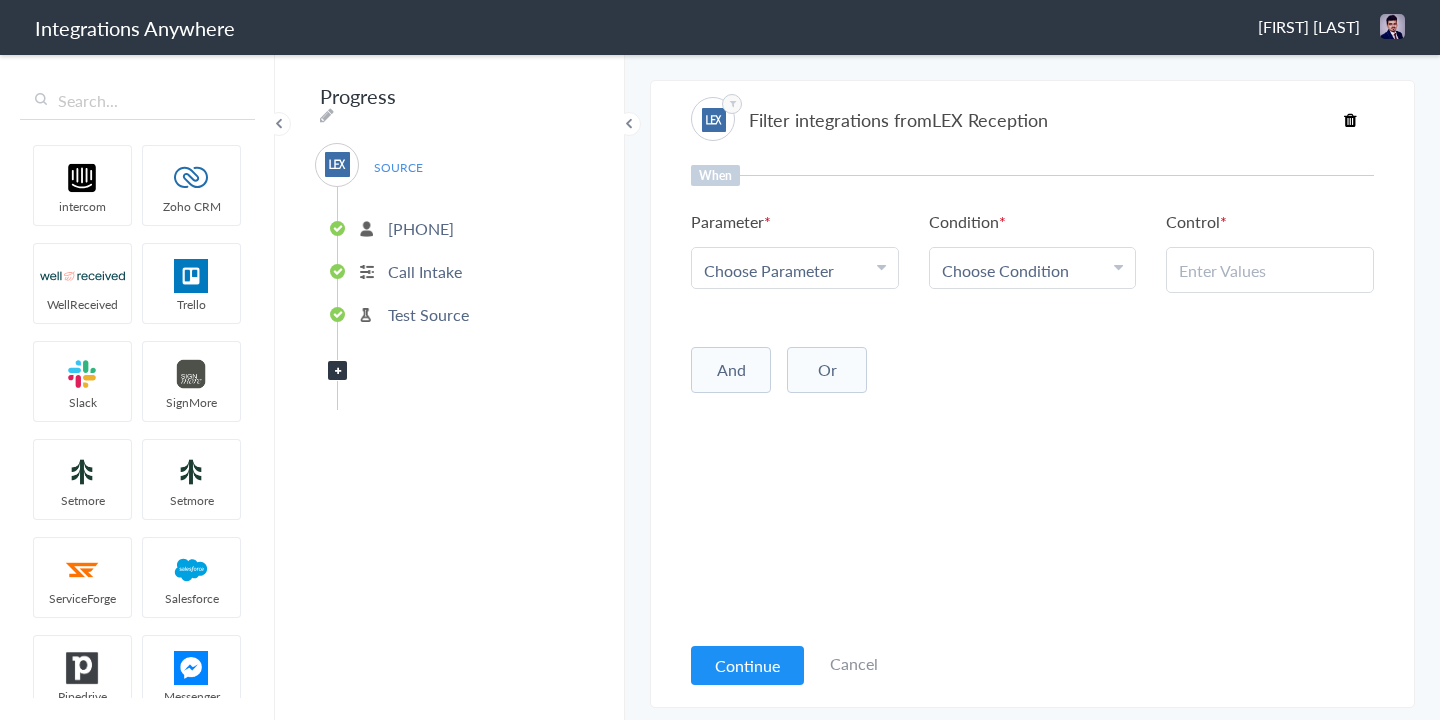 click on "Choose Parameter" at bounding box center [769, 270] 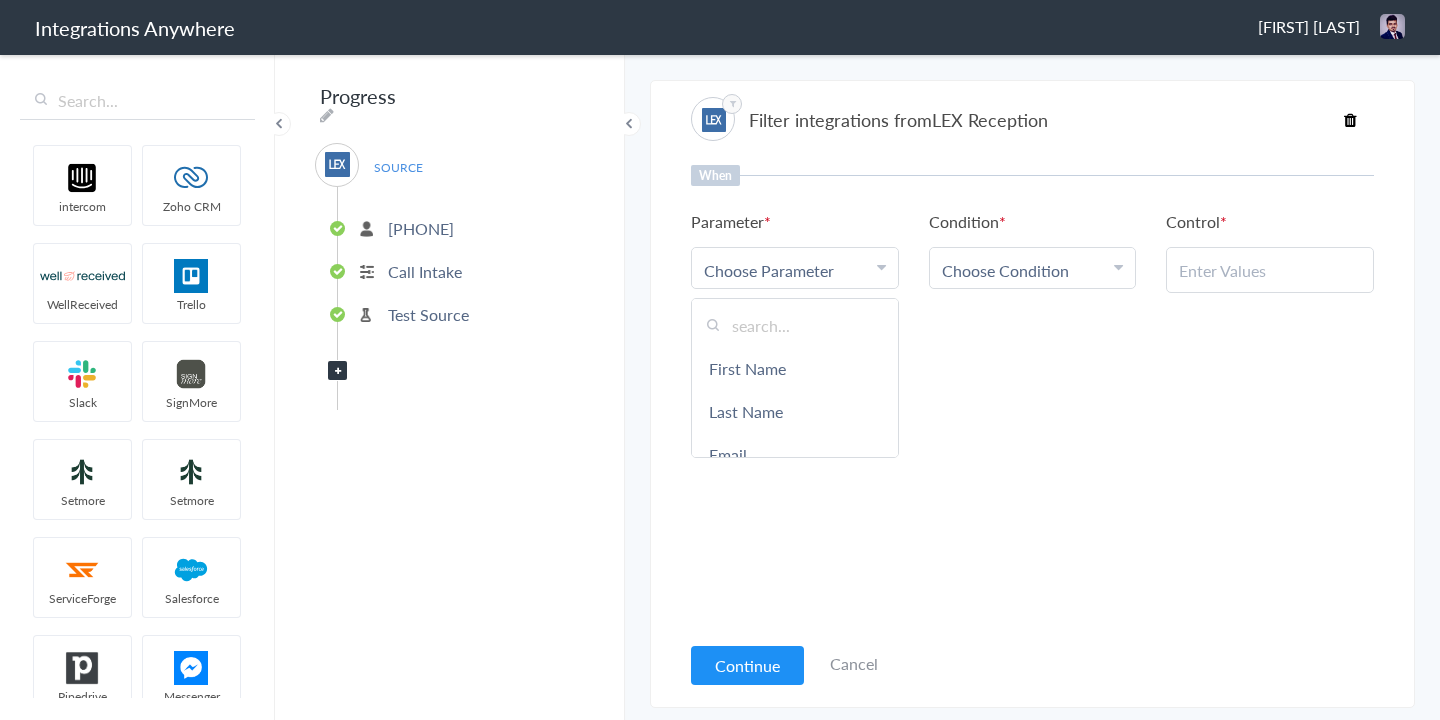 click at bounding box center [795, 325] 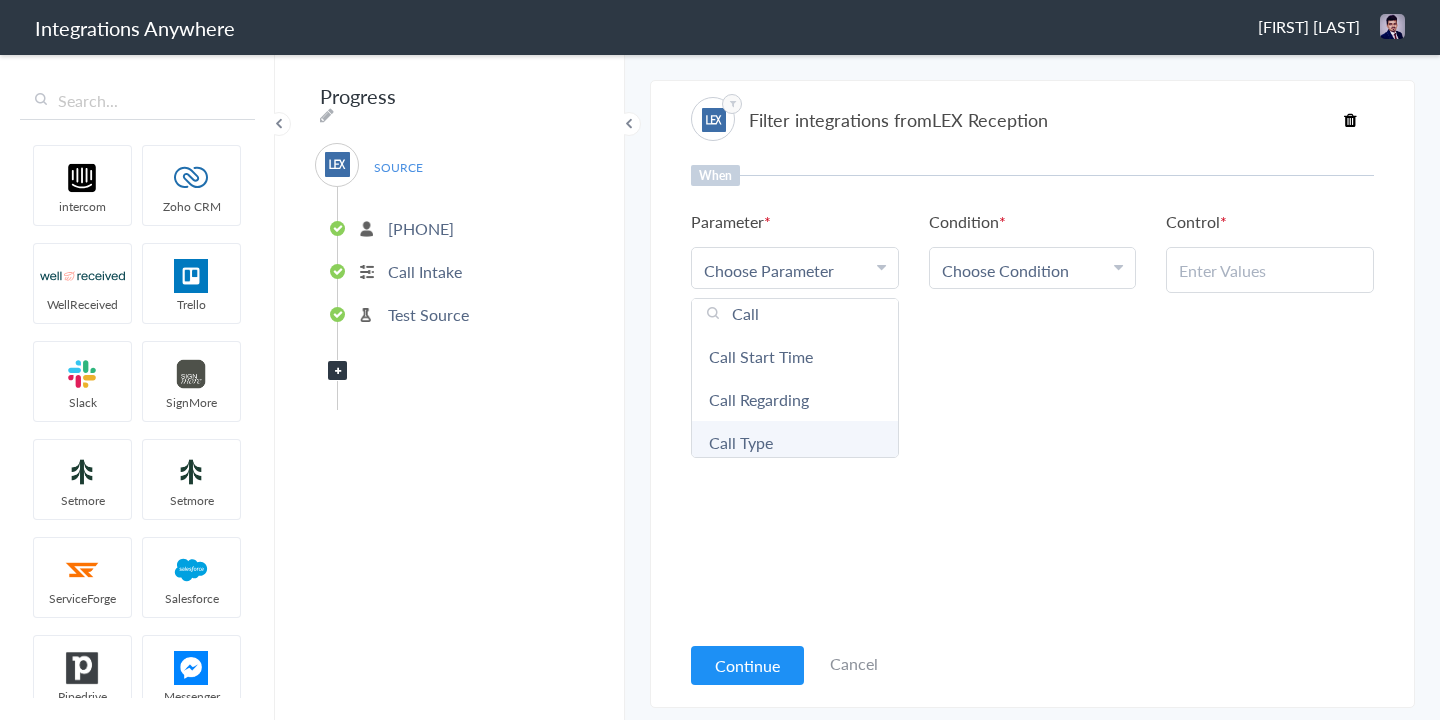 scroll, scrollTop: 29, scrollLeft: 0, axis: vertical 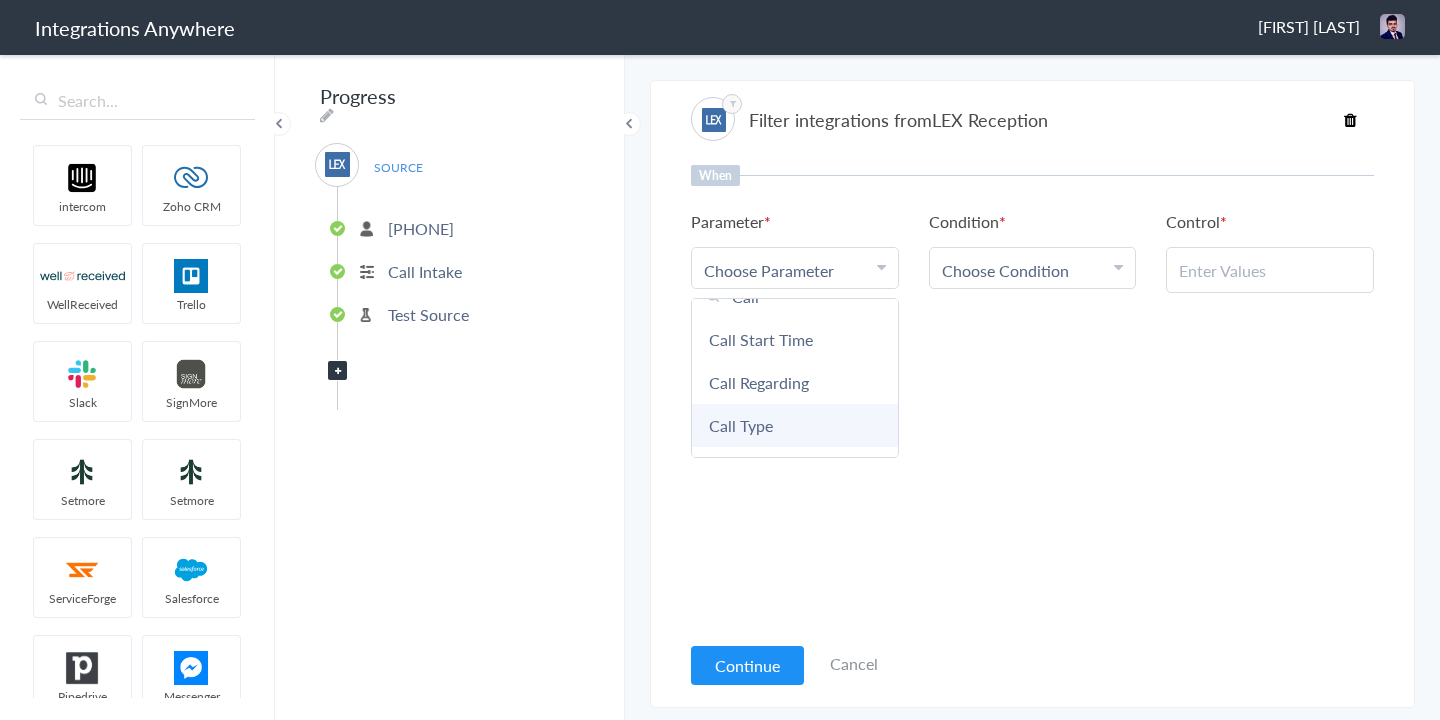 type on "Call" 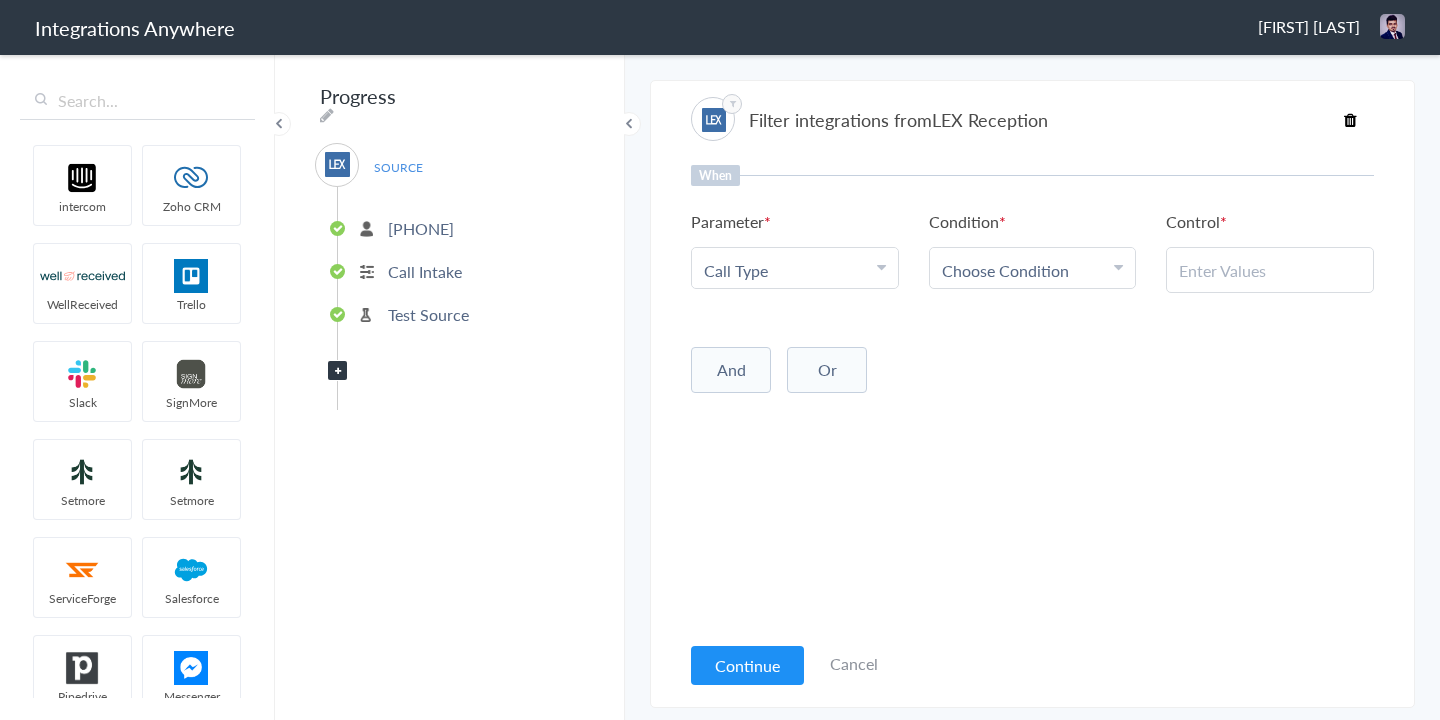 click on "Choose Condition" at bounding box center [1005, 270] 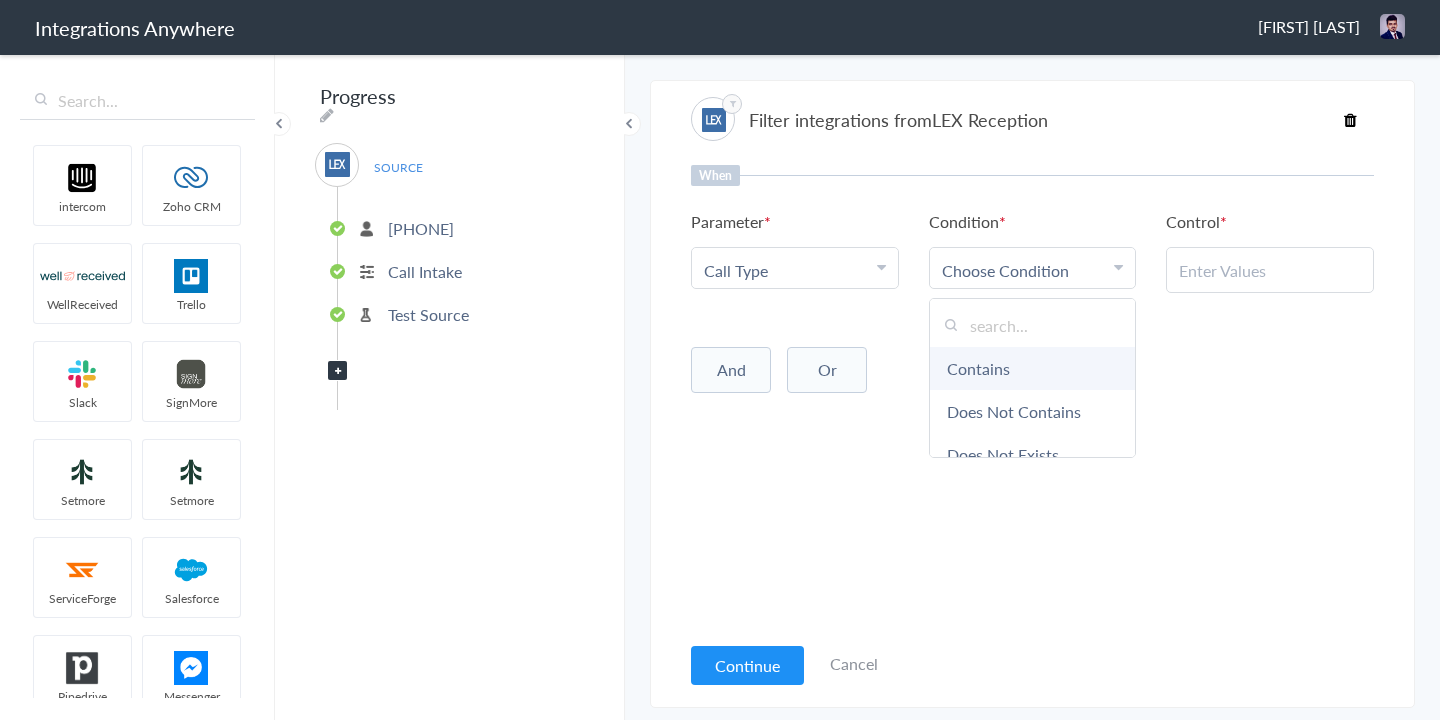 click on "Contains" at bounding box center (1033, 368) 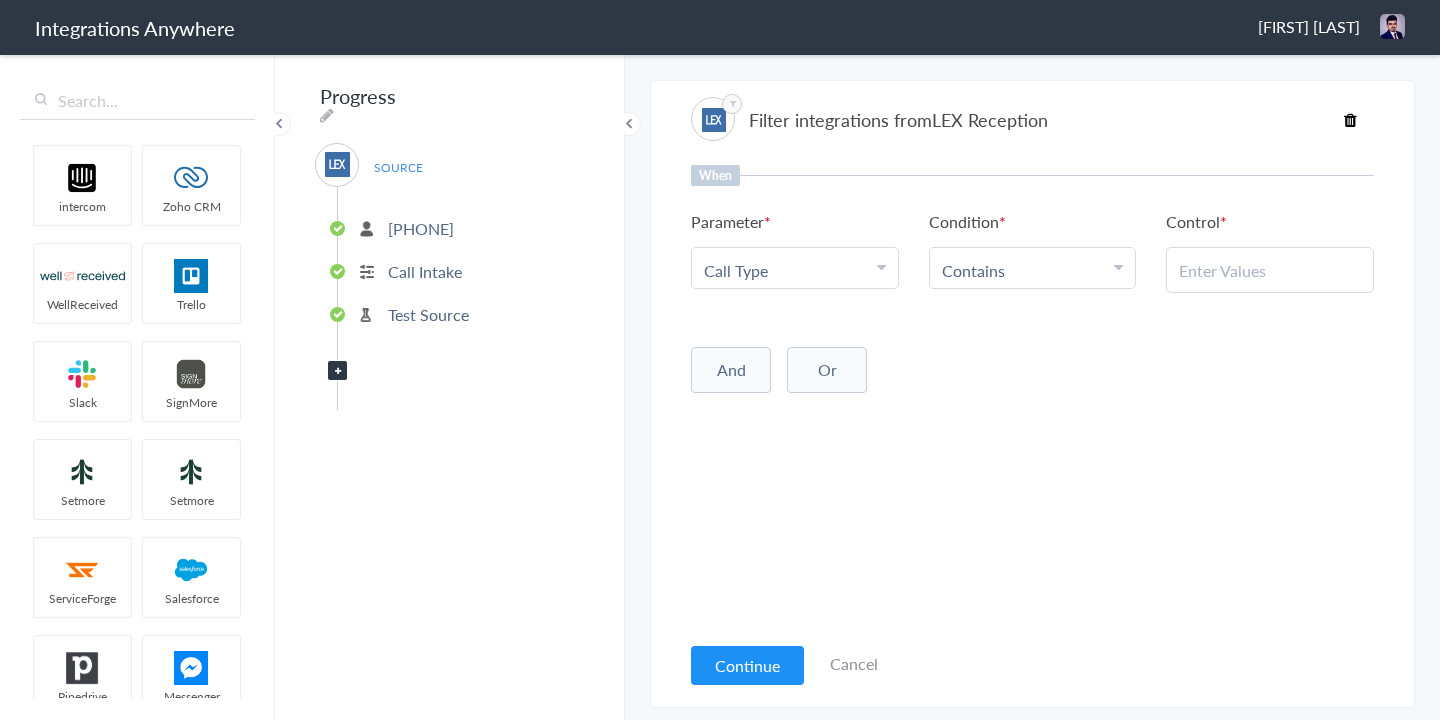 click at bounding box center [1270, 270] 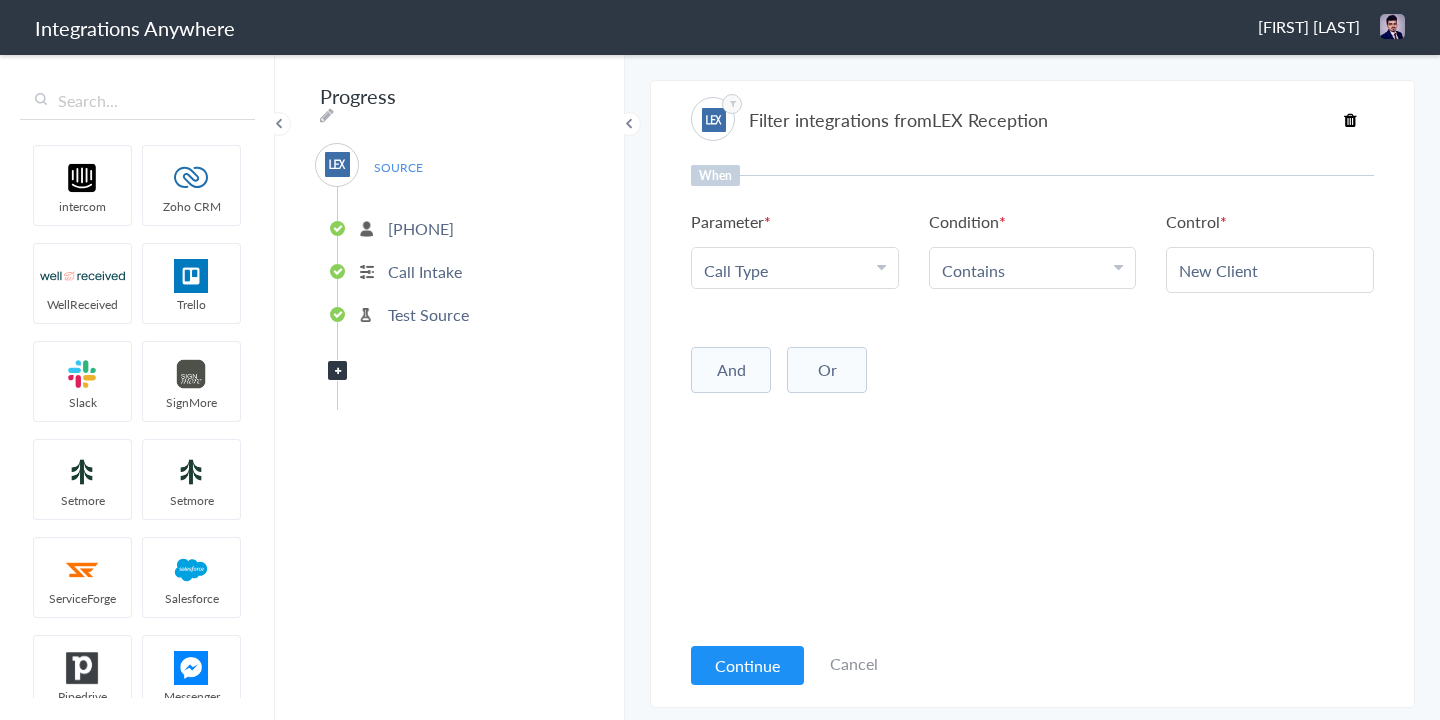 type on "New Client" 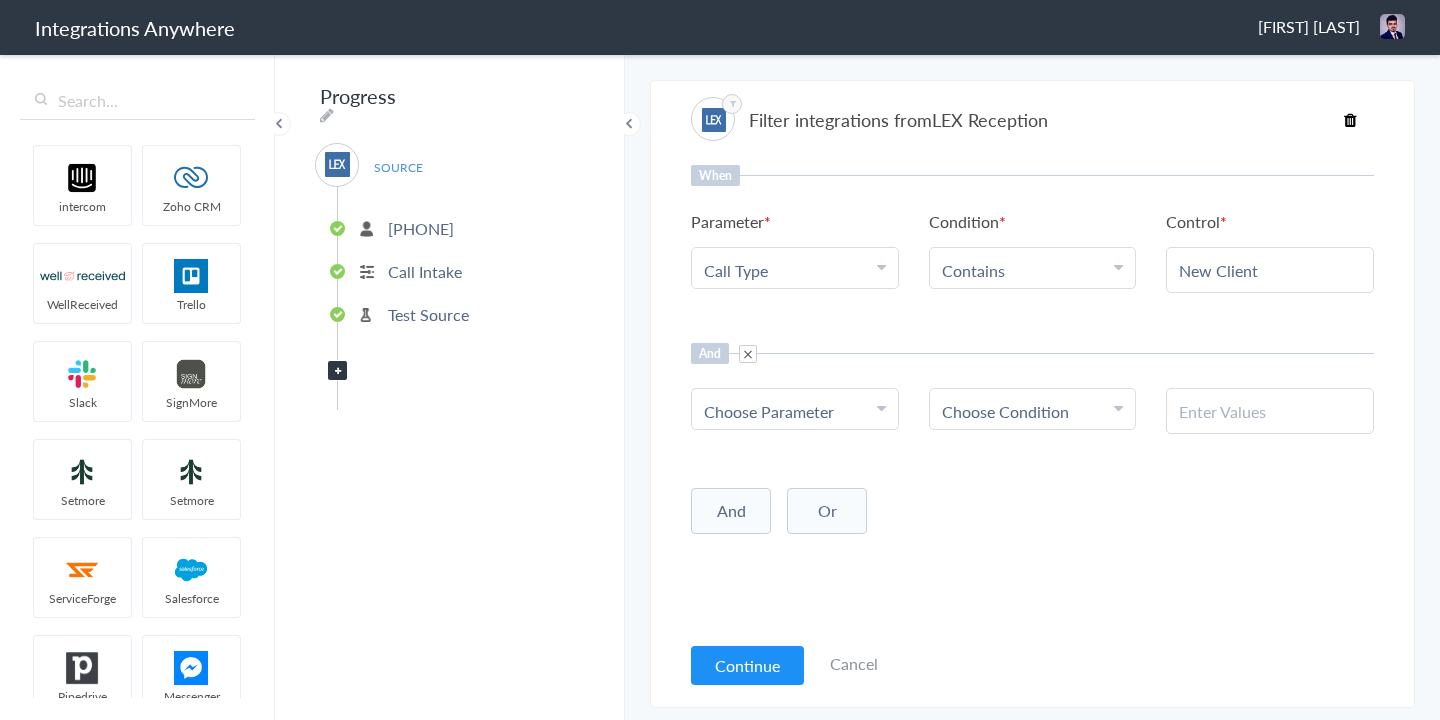 click on "Choose Parameter" at bounding box center (769, 411) 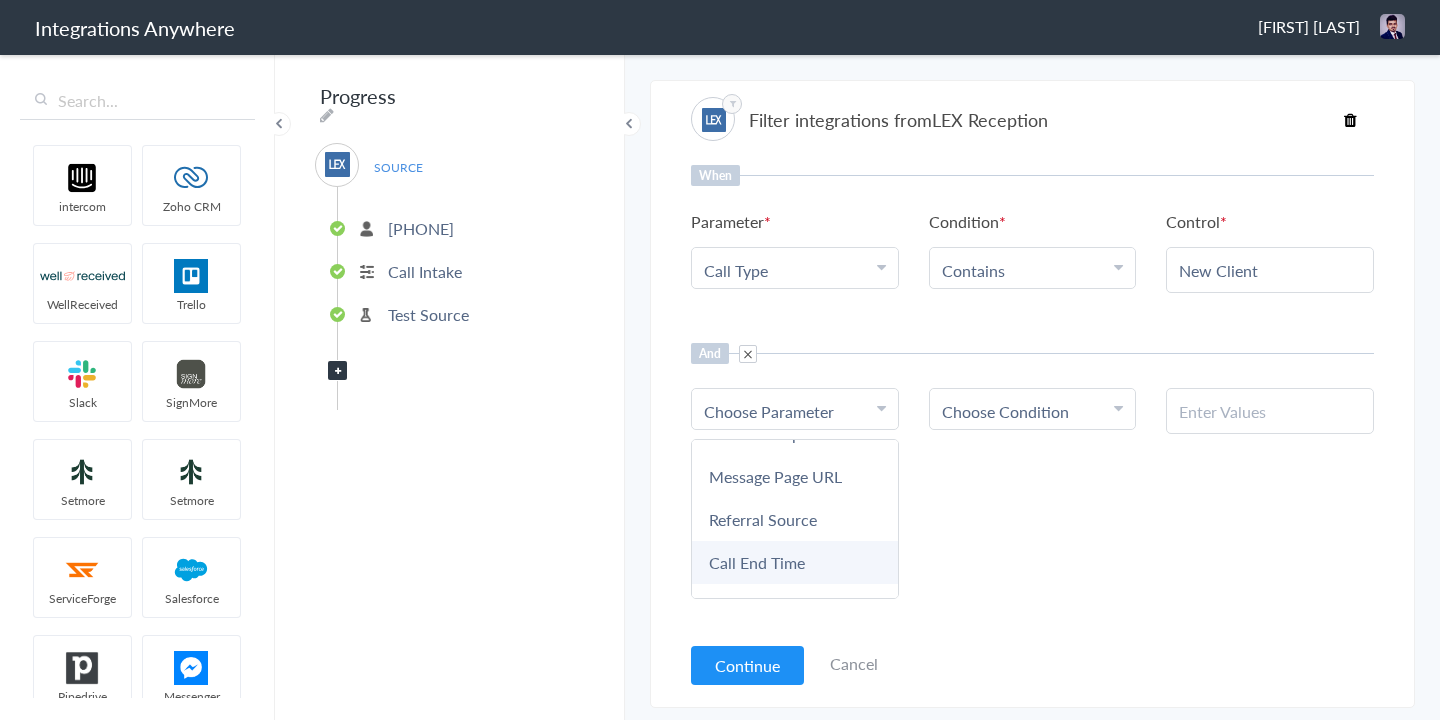 scroll, scrollTop: 879, scrollLeft: 0, axis: vertical 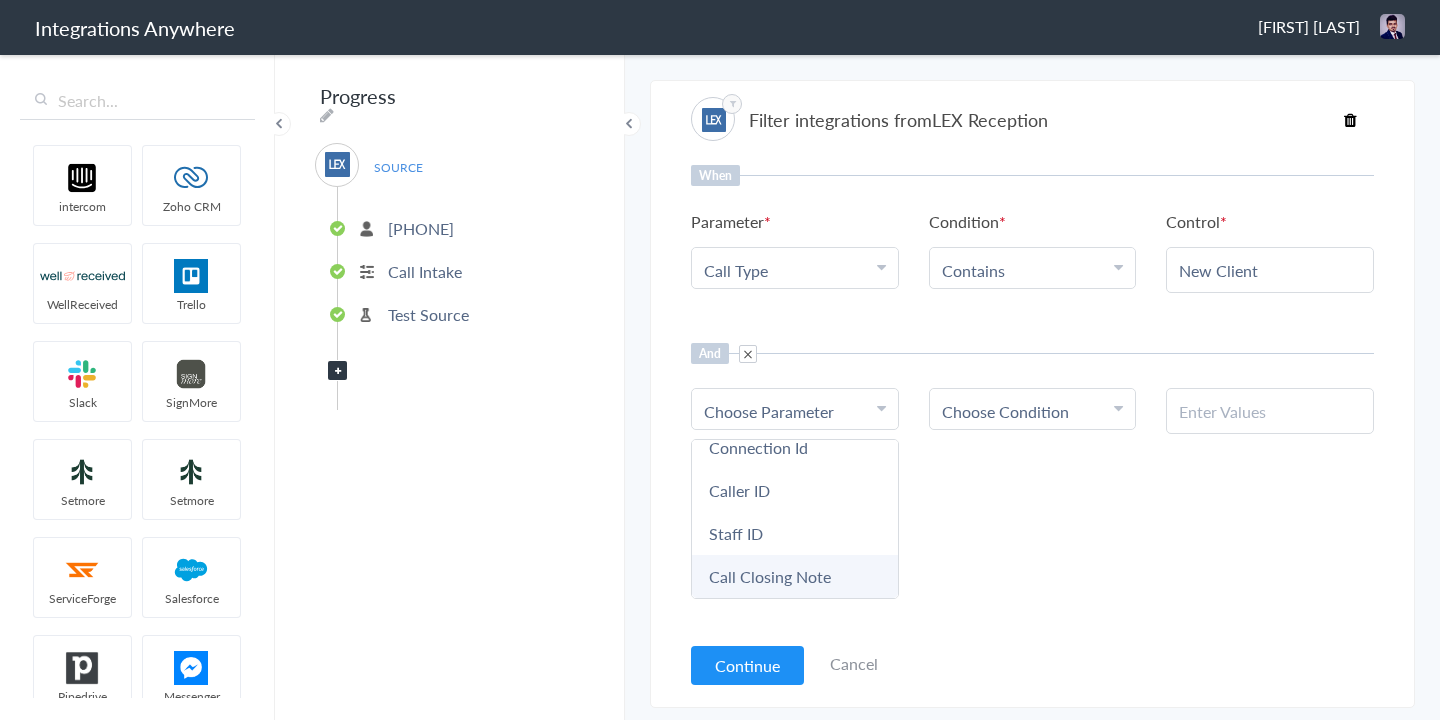 click on "Call Closing Note" at bounding box center [795, 576] 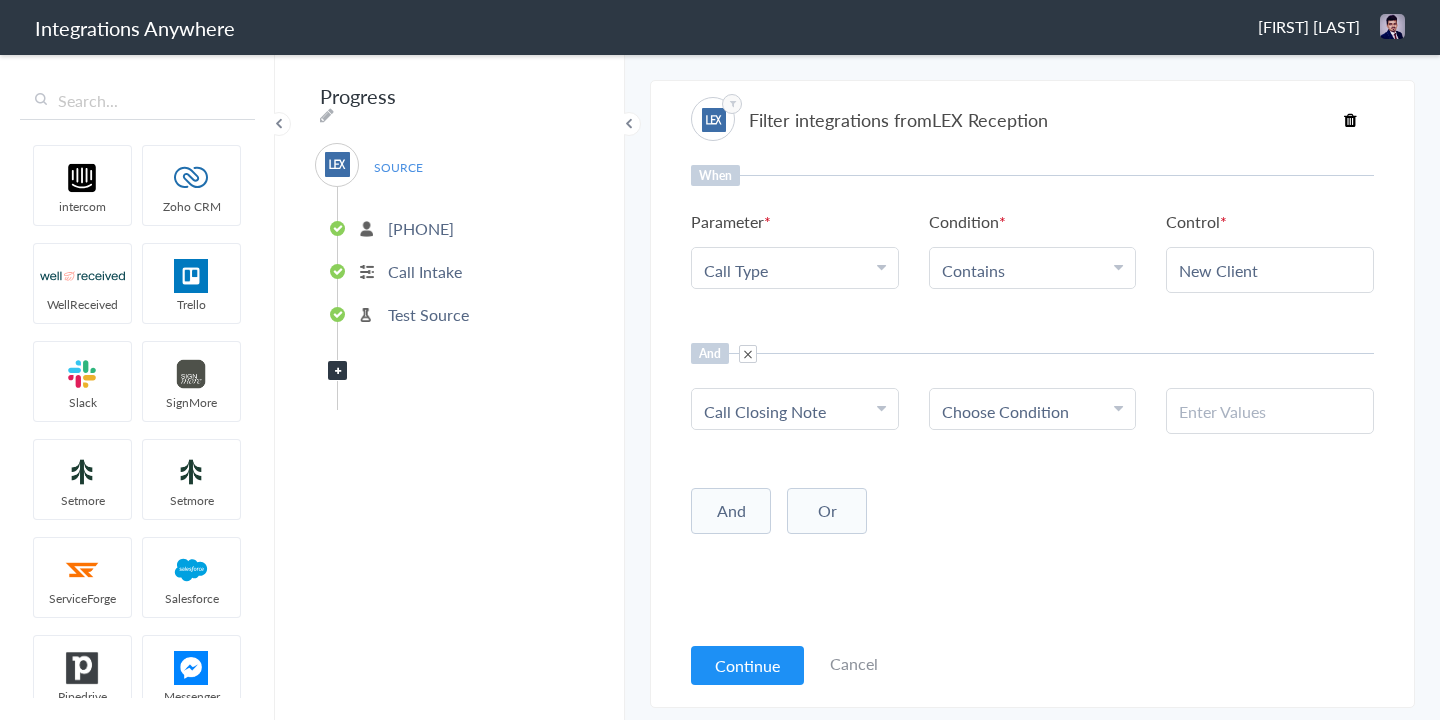 click on "Choose Condition" at bounding box center (1005, 411) 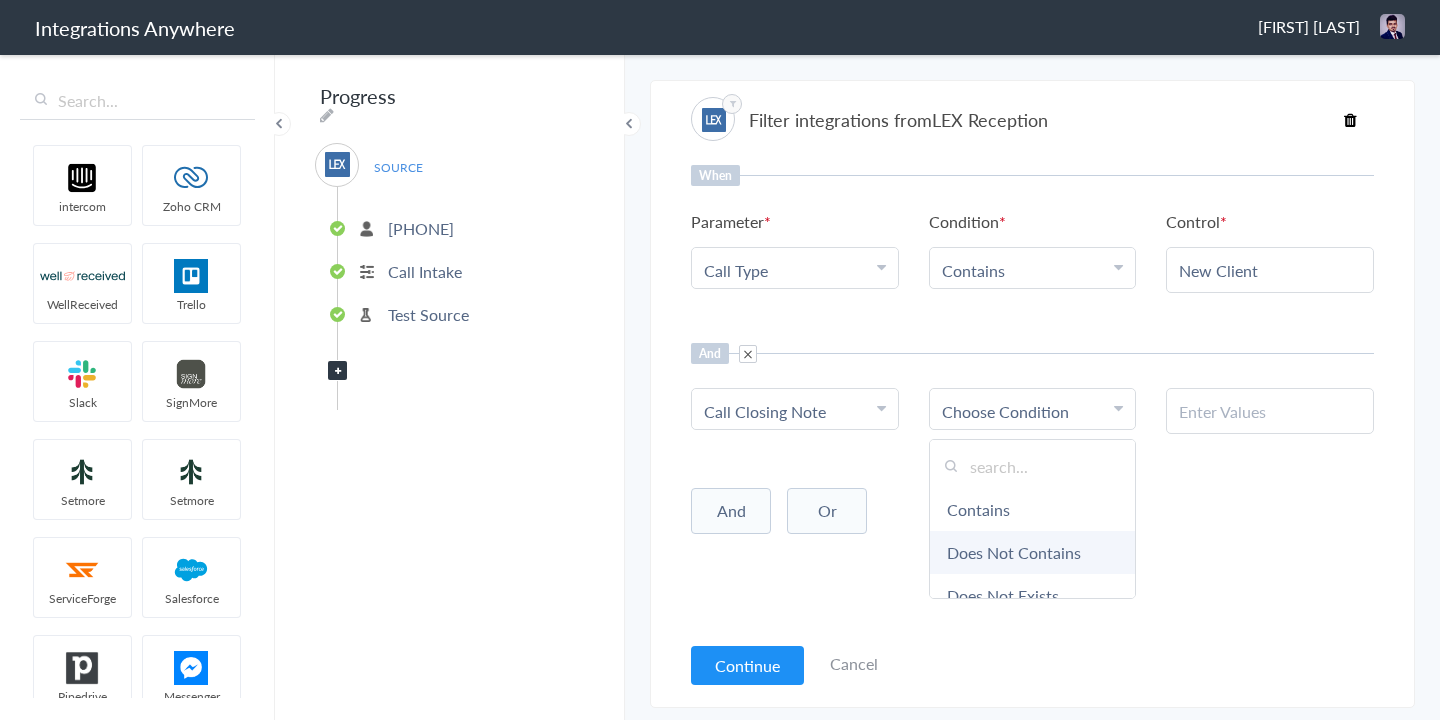 scroll, scrollTop: 31, scrollLeft: 0, axis: vertical 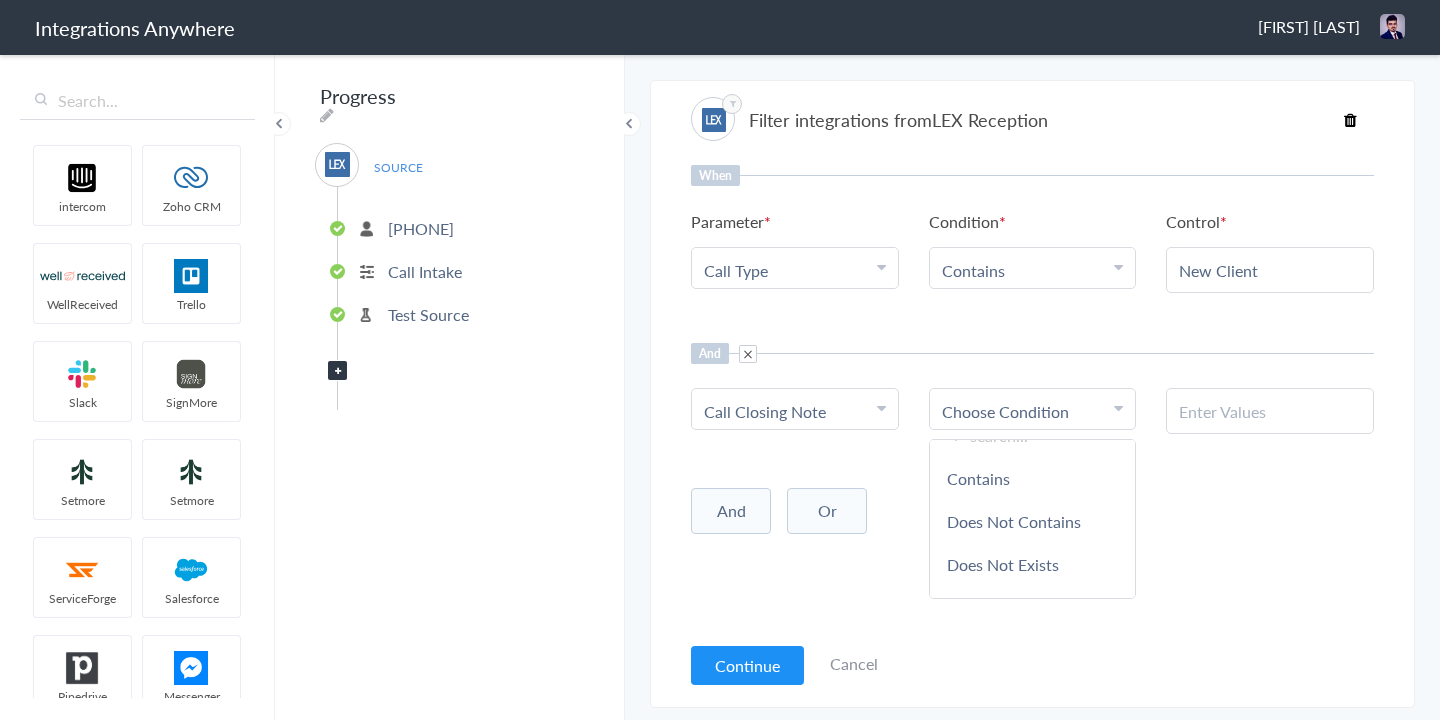 drag, startPoint x: 998, startPoint y: 573, endPoint x: 982, endPoint y: 572, distance: 16.03122 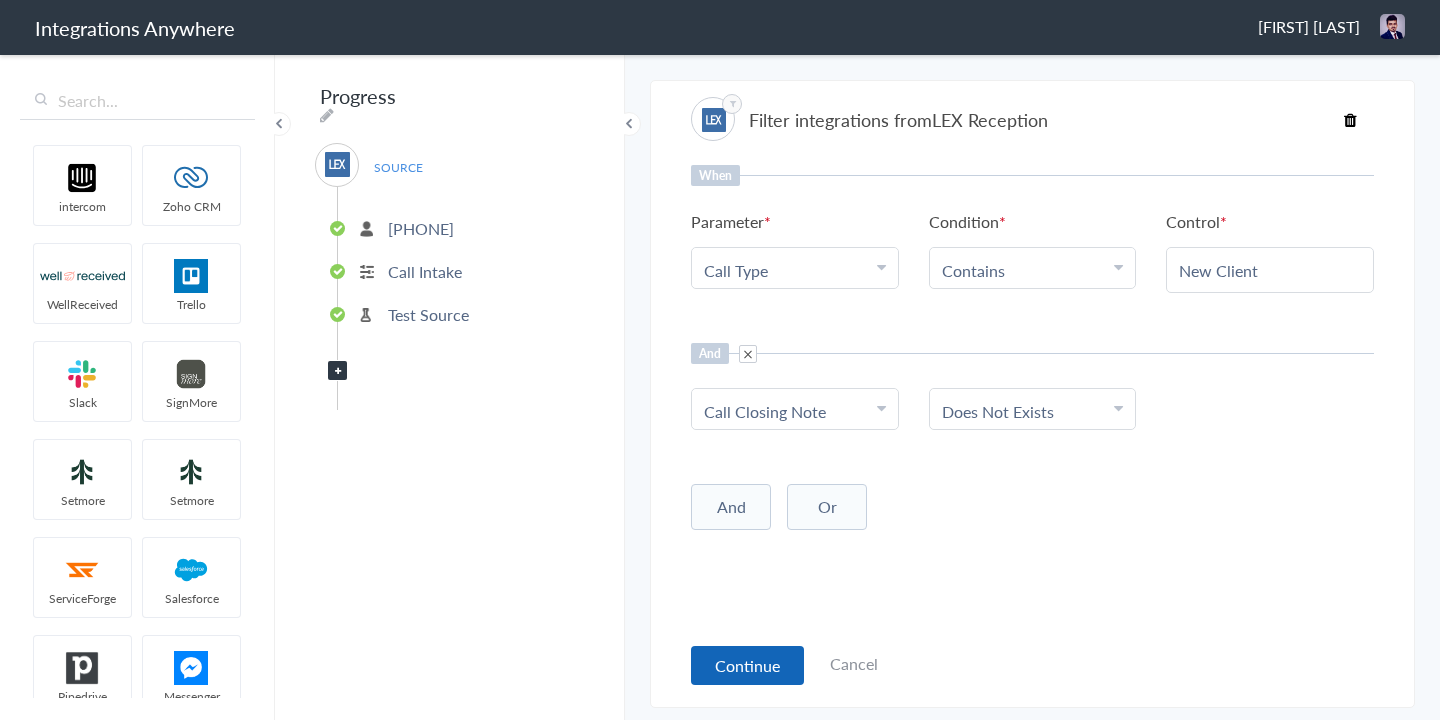 click on "Continue" at bounding box center [747, 665] 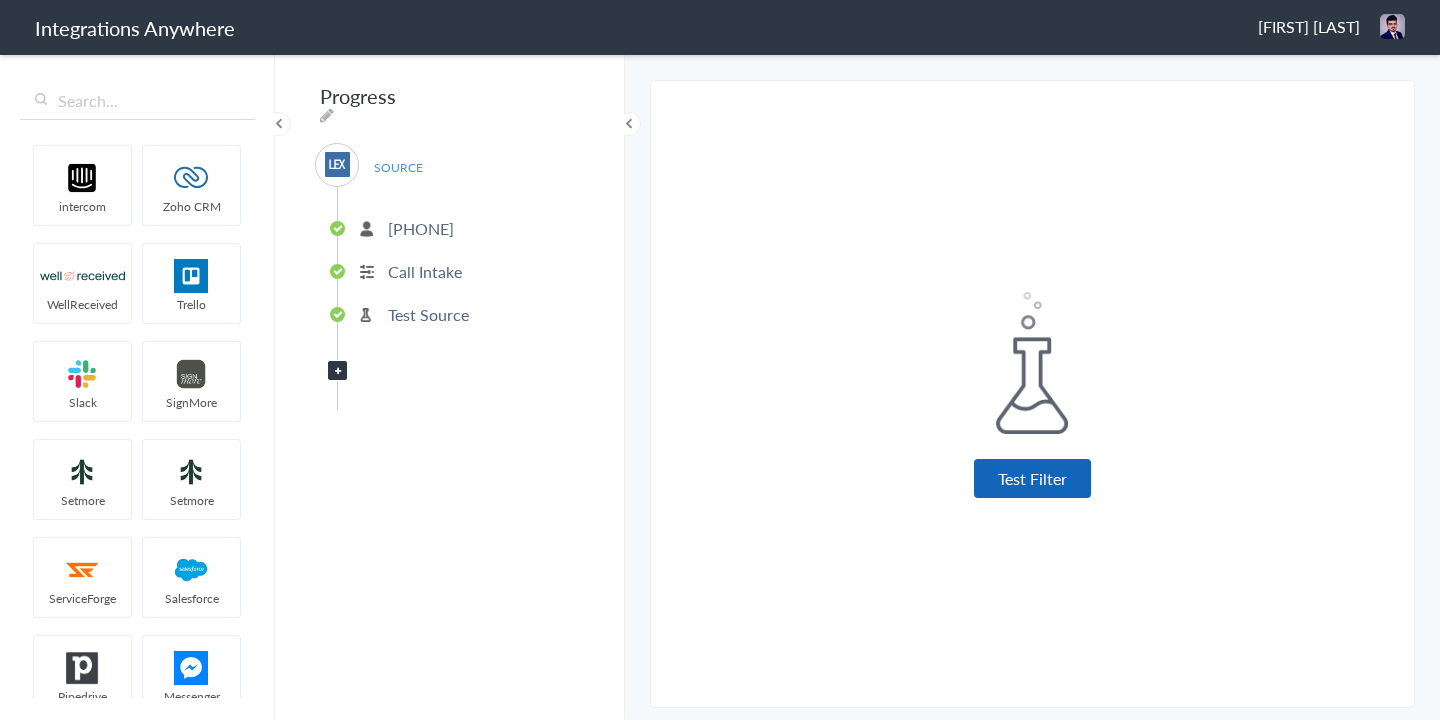 click on "Test Filter" at bounding box center [1032, 478] 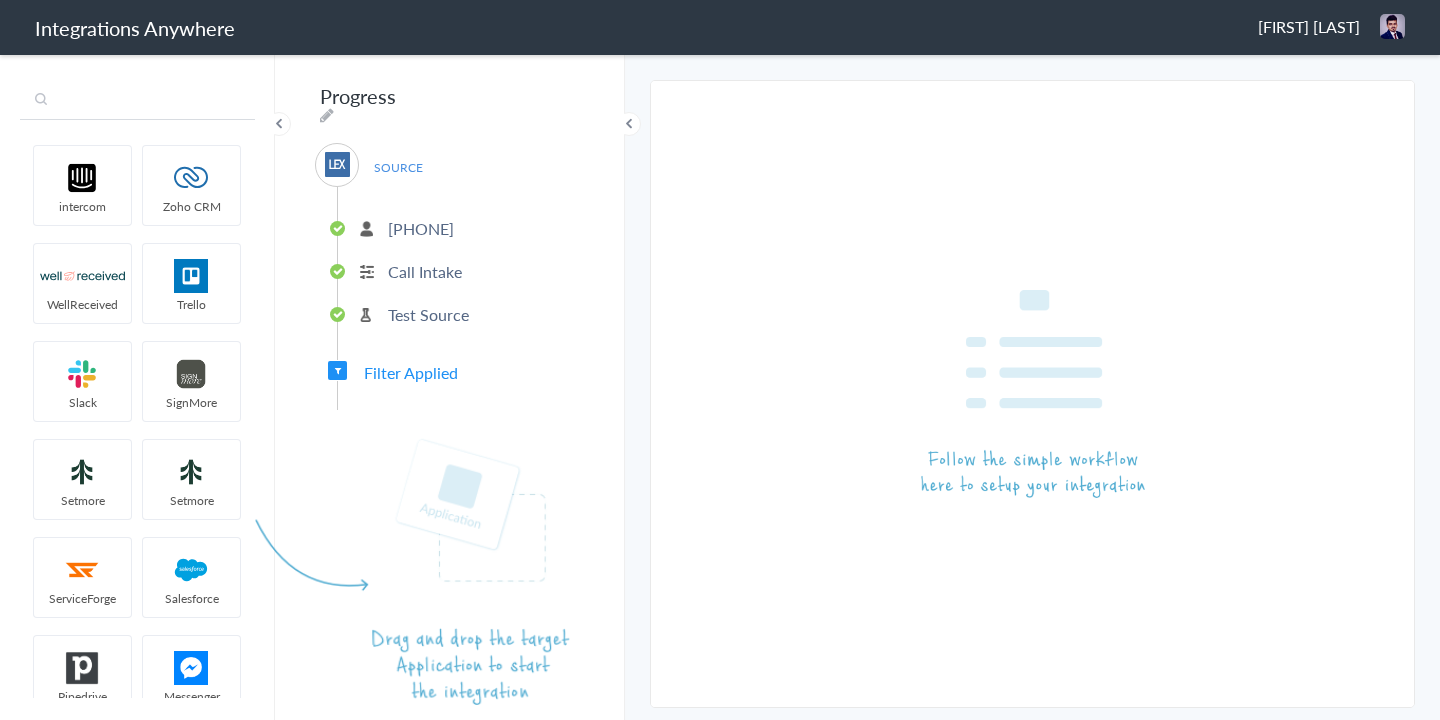 click at bounding box center [137, 101] 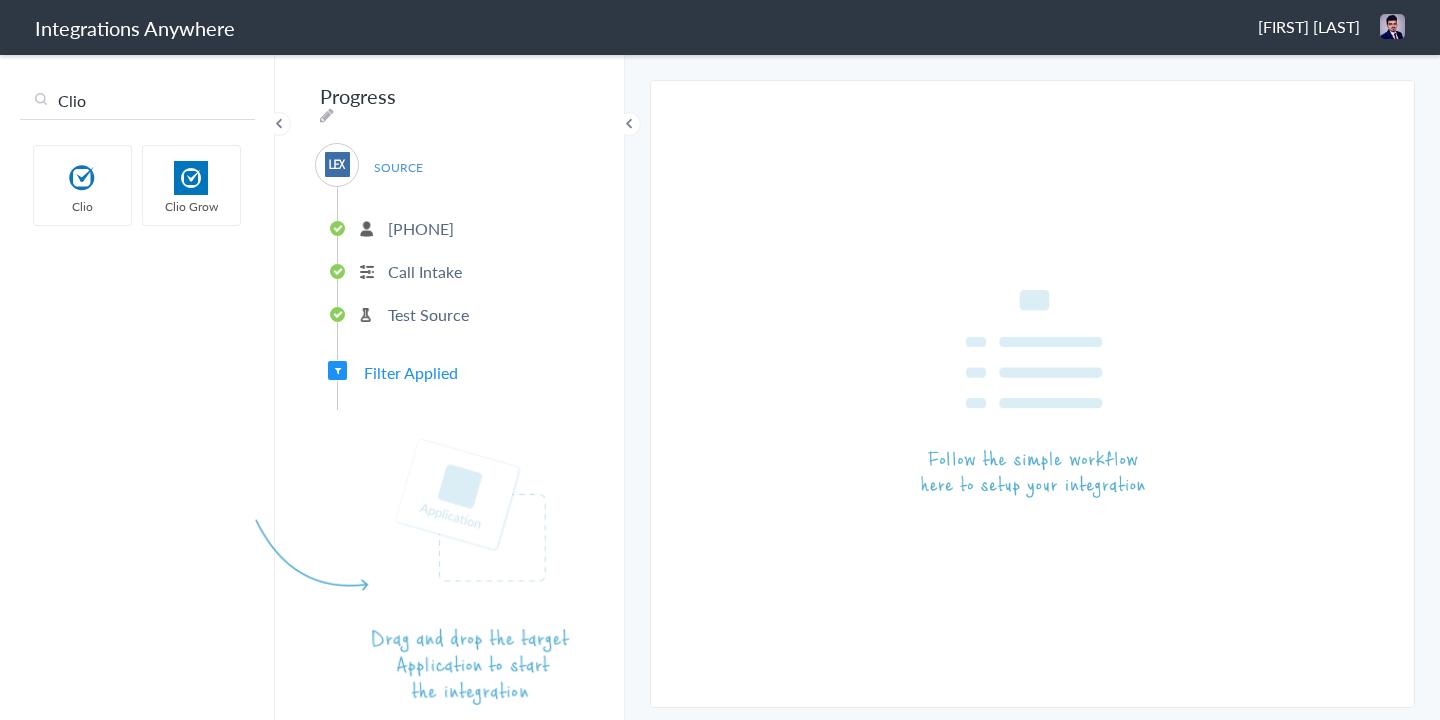type on "Clio" 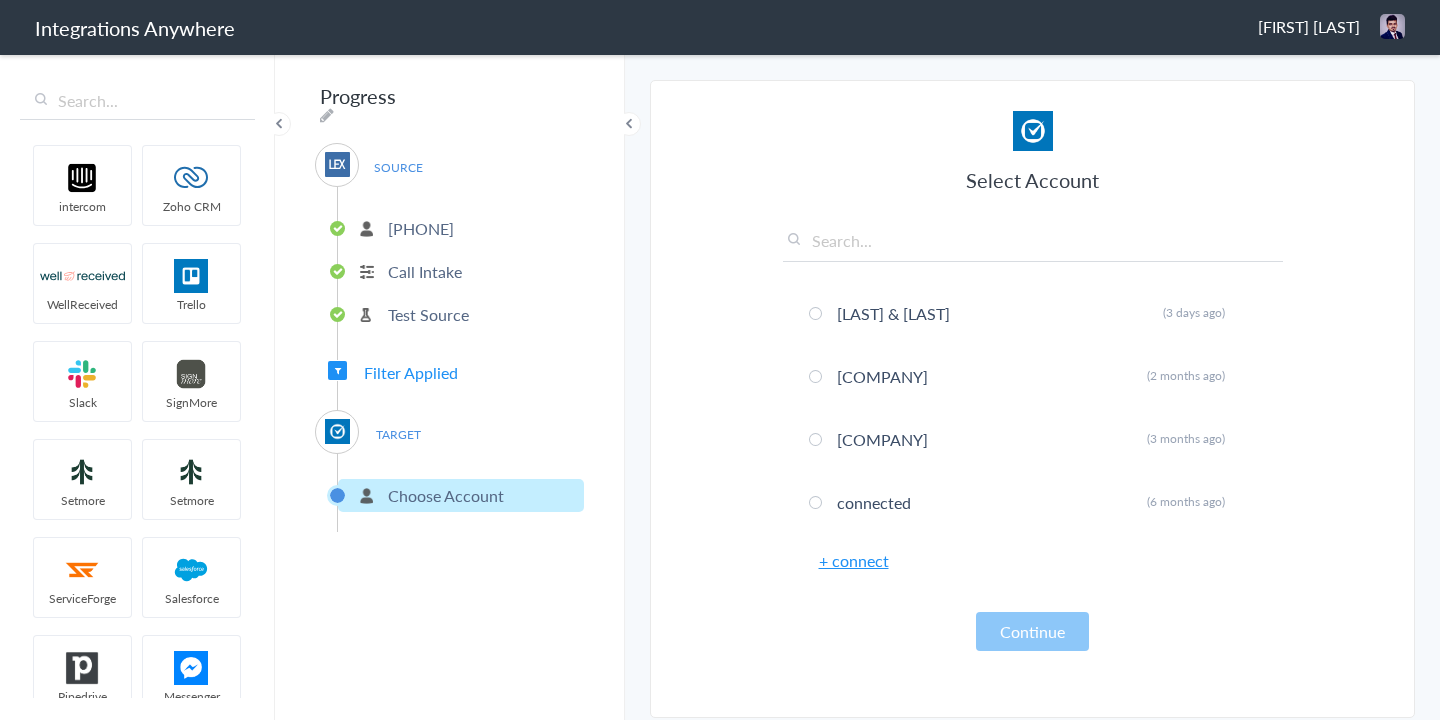 click on "+ connect" at bounding box center [854, 560] 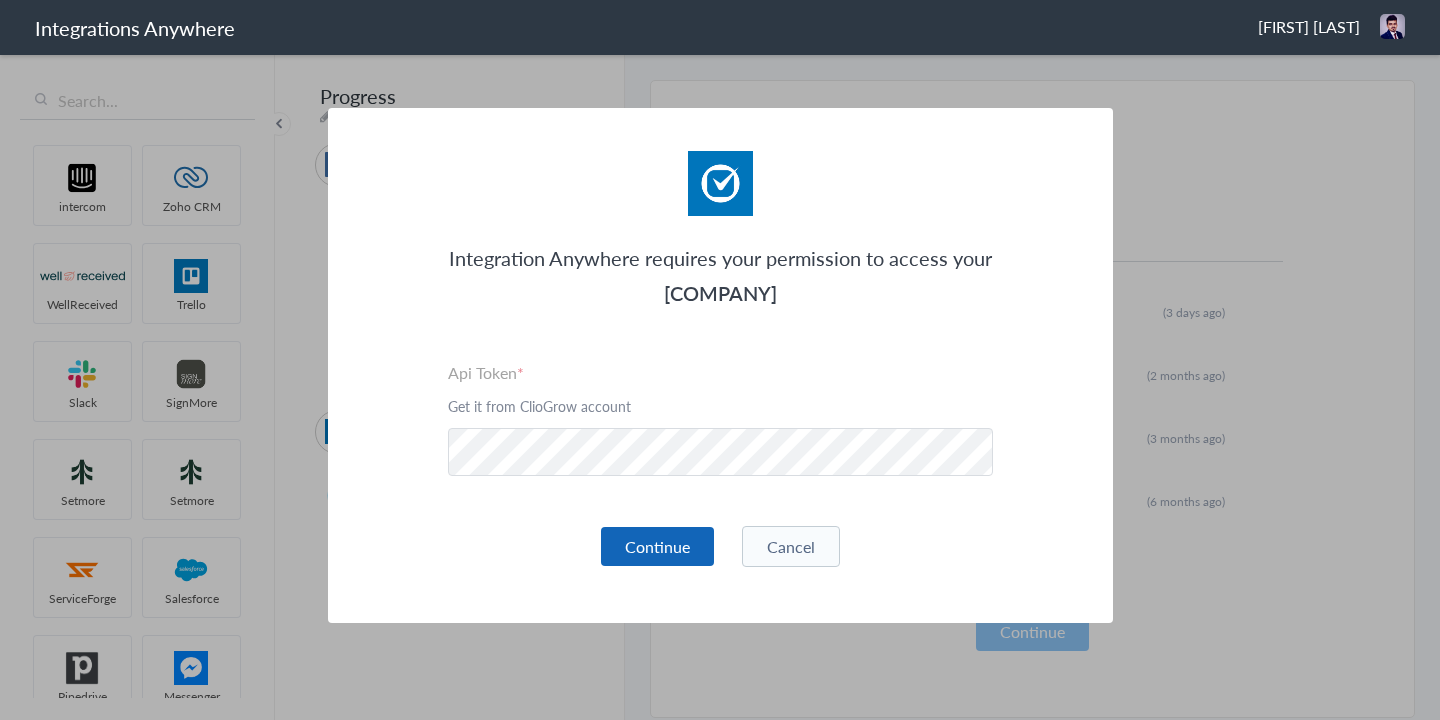 click on "Continue" at bounding box center [657, 546] 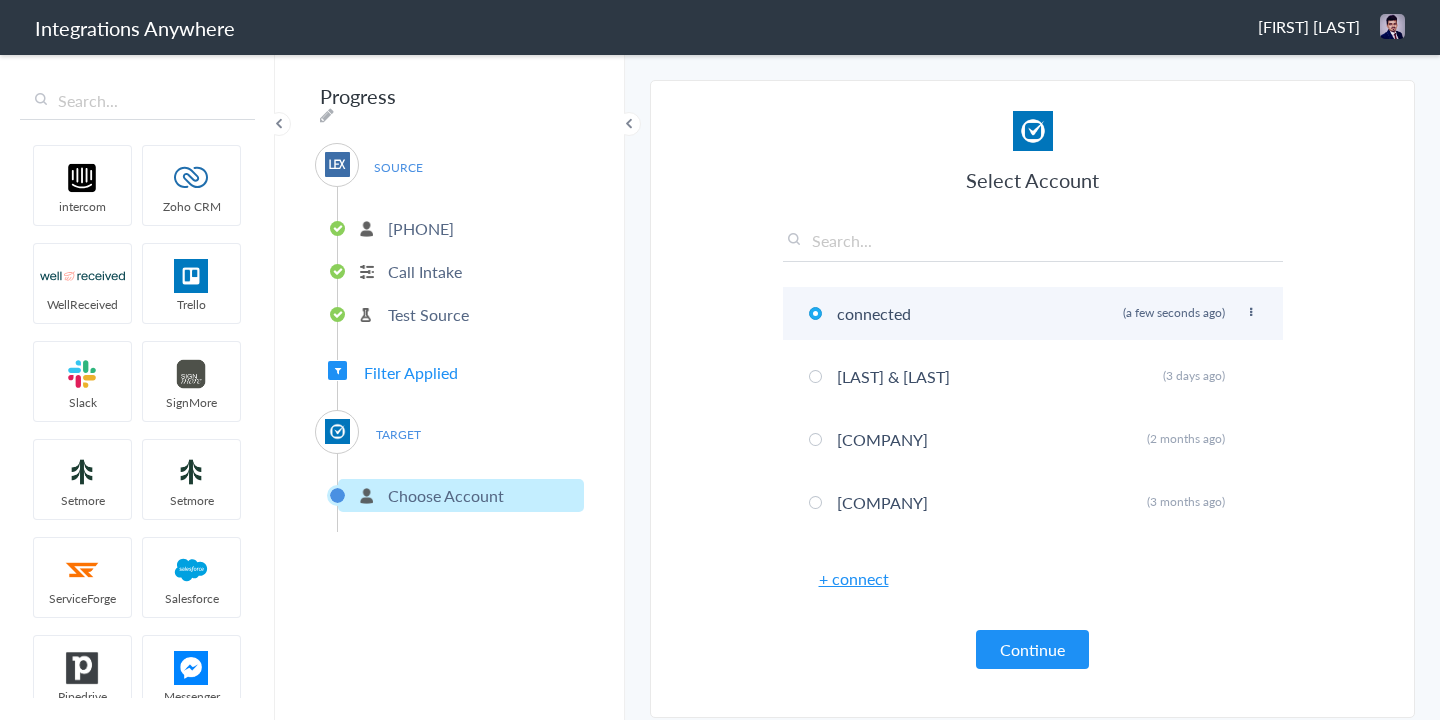 click on "connected Rename Delete (a few seconds ago)" at bounding box center (1033, 313) 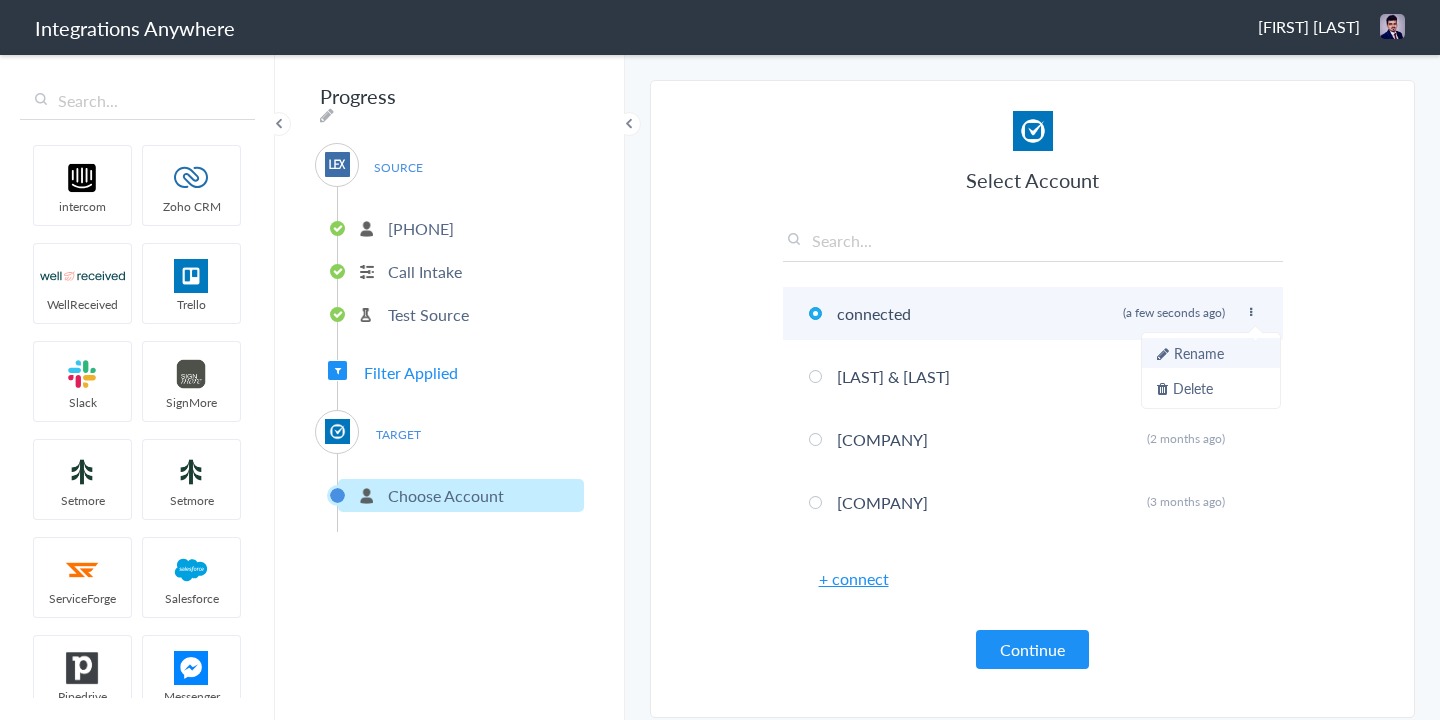 click on "Rename" at bounding box center [1211, 353] 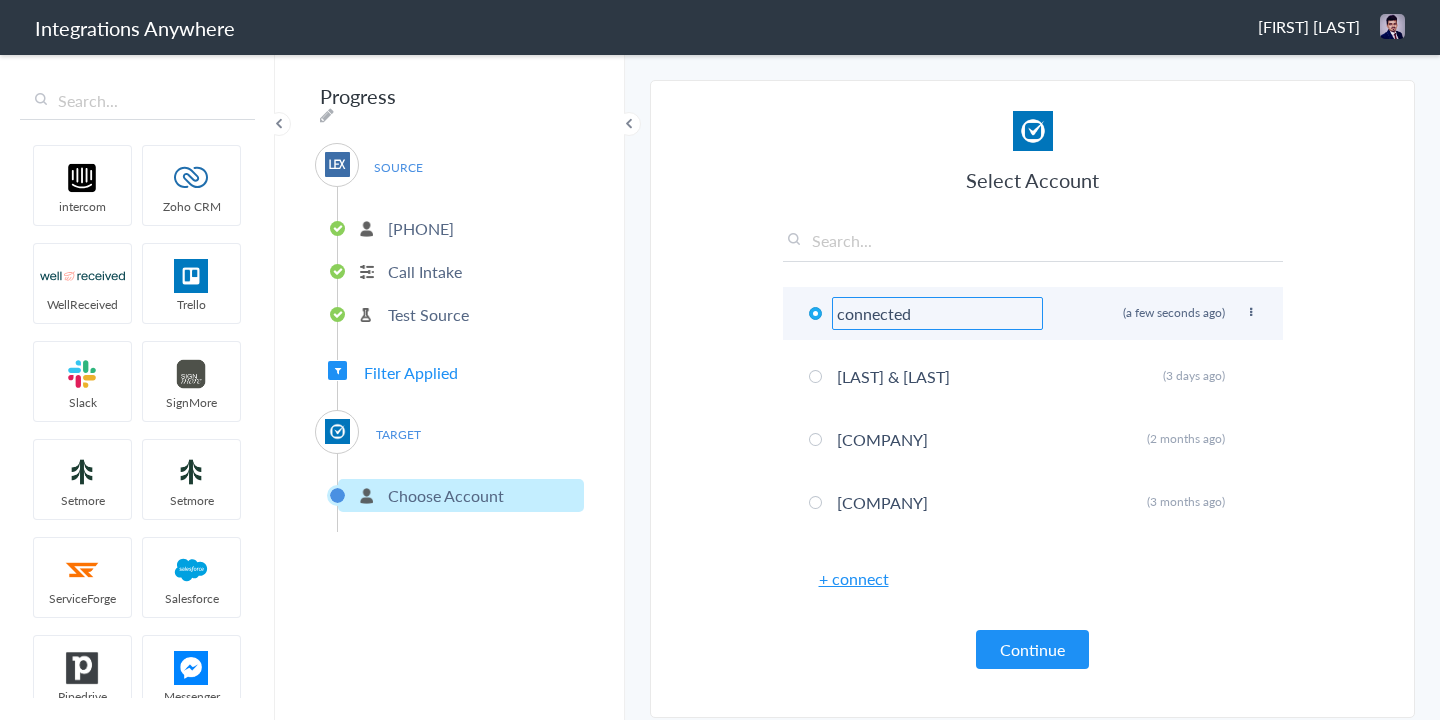 paste on "[COMPANY]" 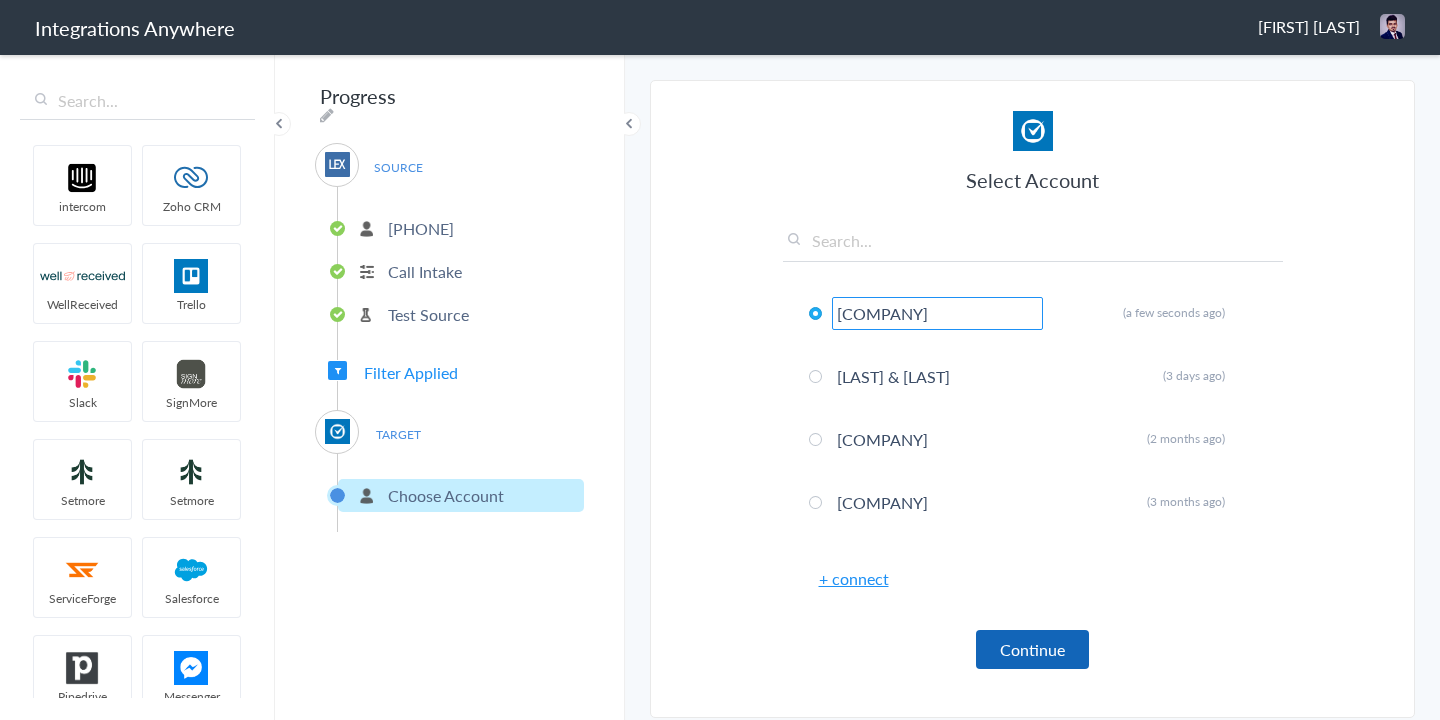type on "[COMPANY]" 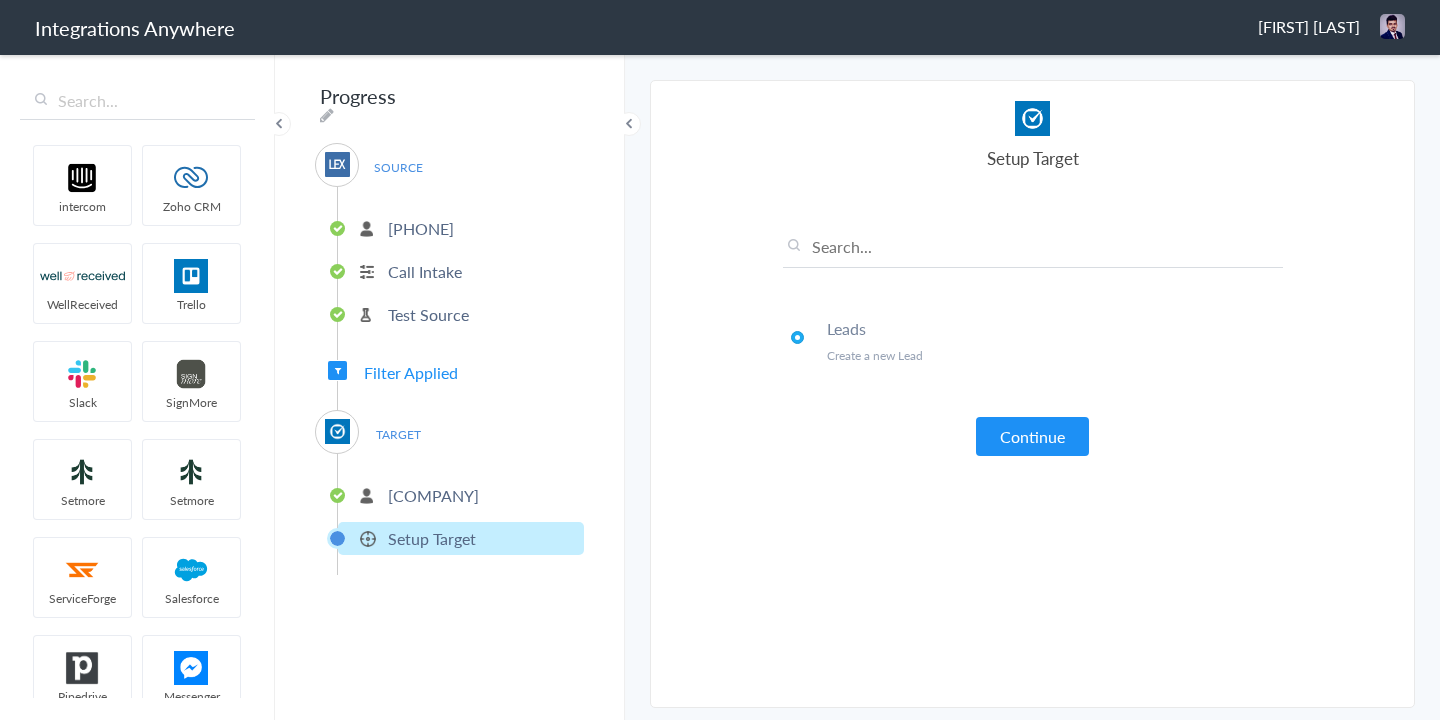 click on "Leads Create a new Lead" at bounding box center (1033, 358) 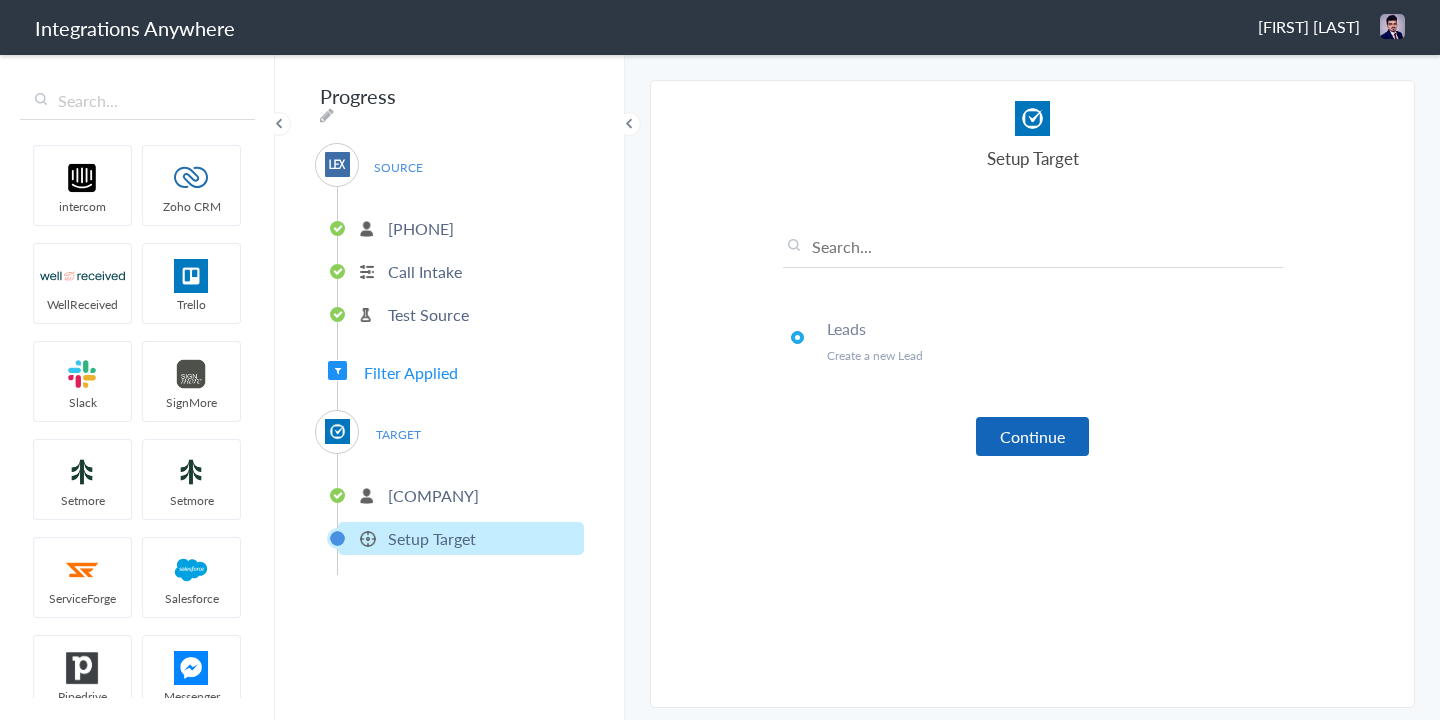 click on "Continue" at bounding box center [1032, 436] 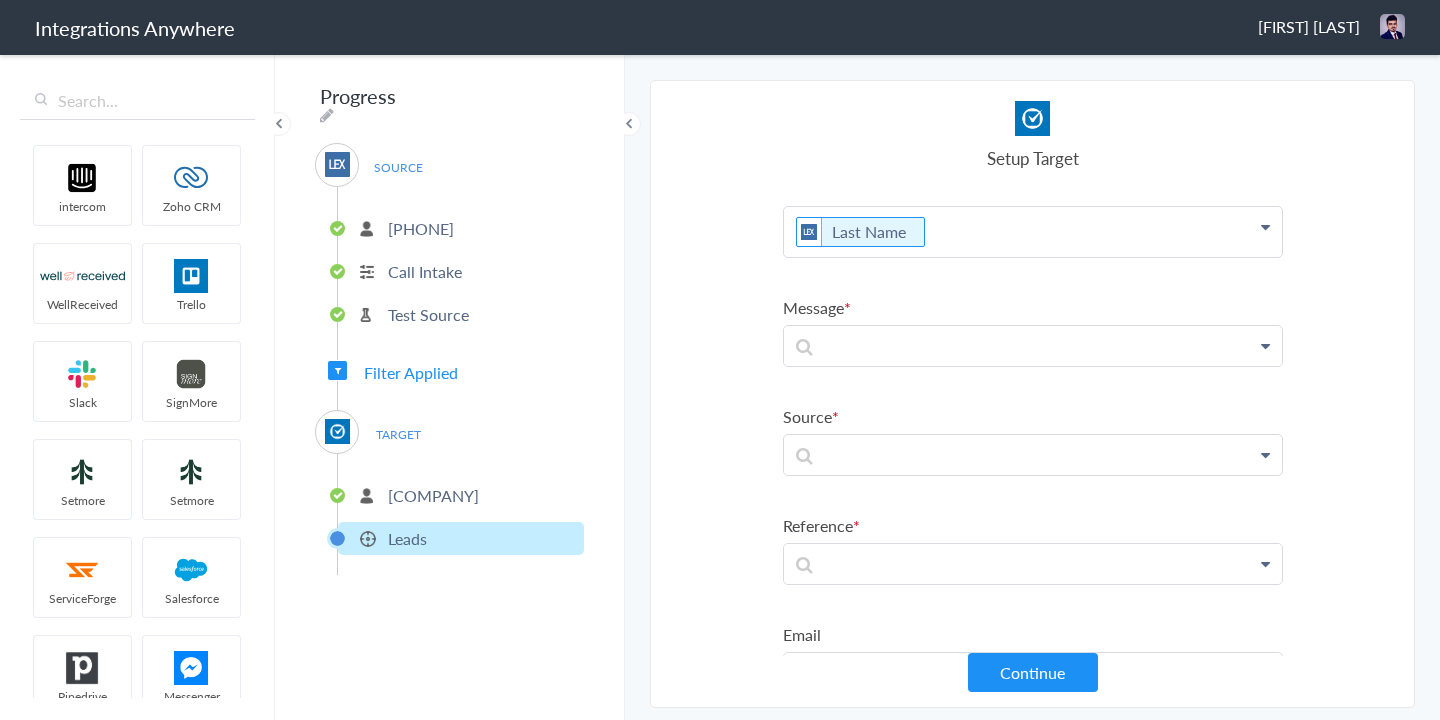 scroll, scrollTop: 142, scrollLeft: 0, axis: vertical 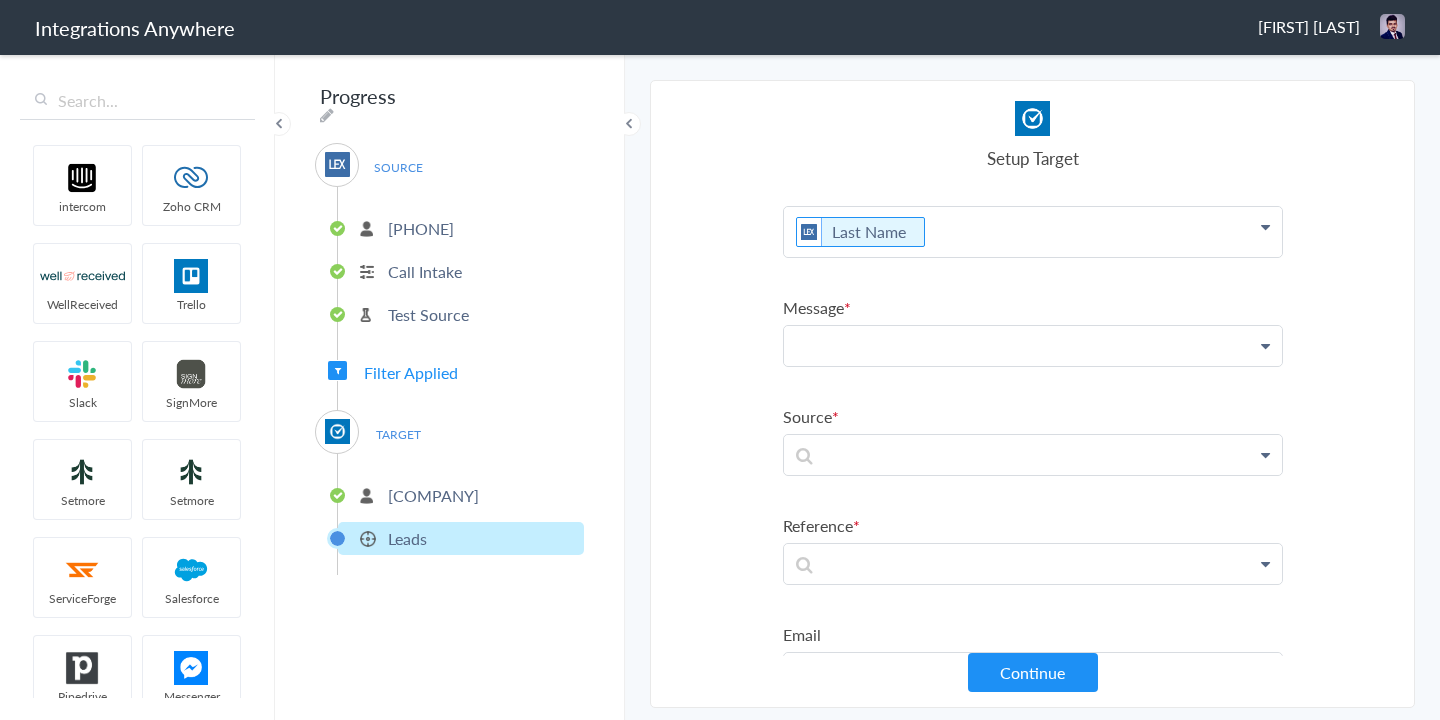click at bounding box center (1033, 113) 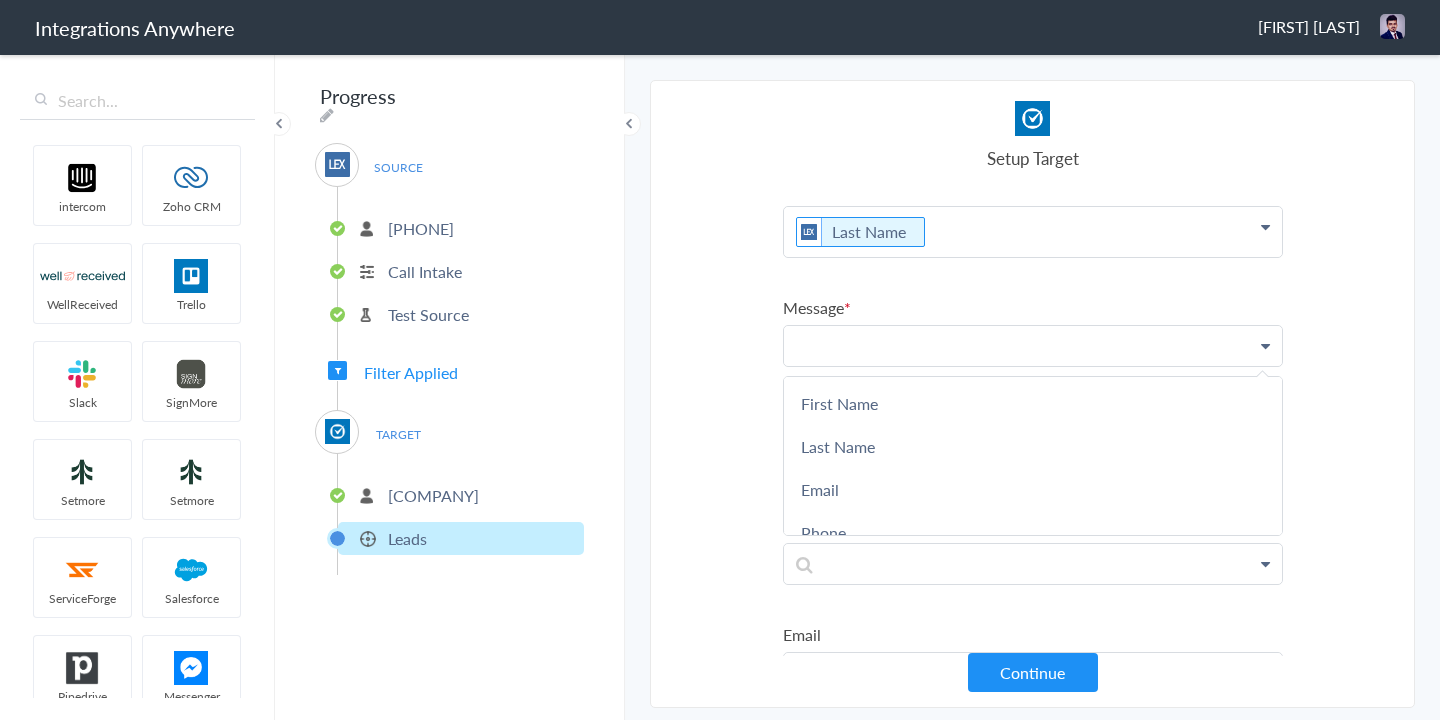 type 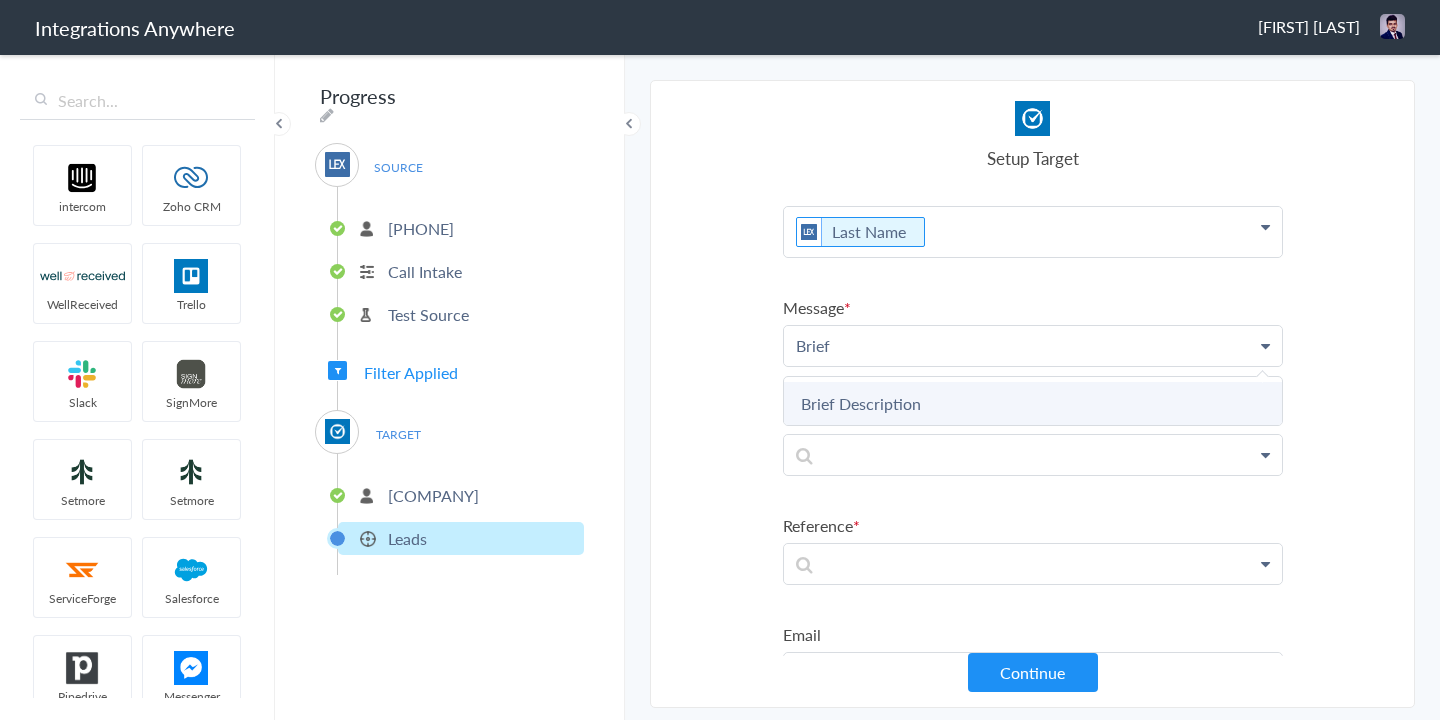 click on "Brief Description" at bounding box center (0, 0) 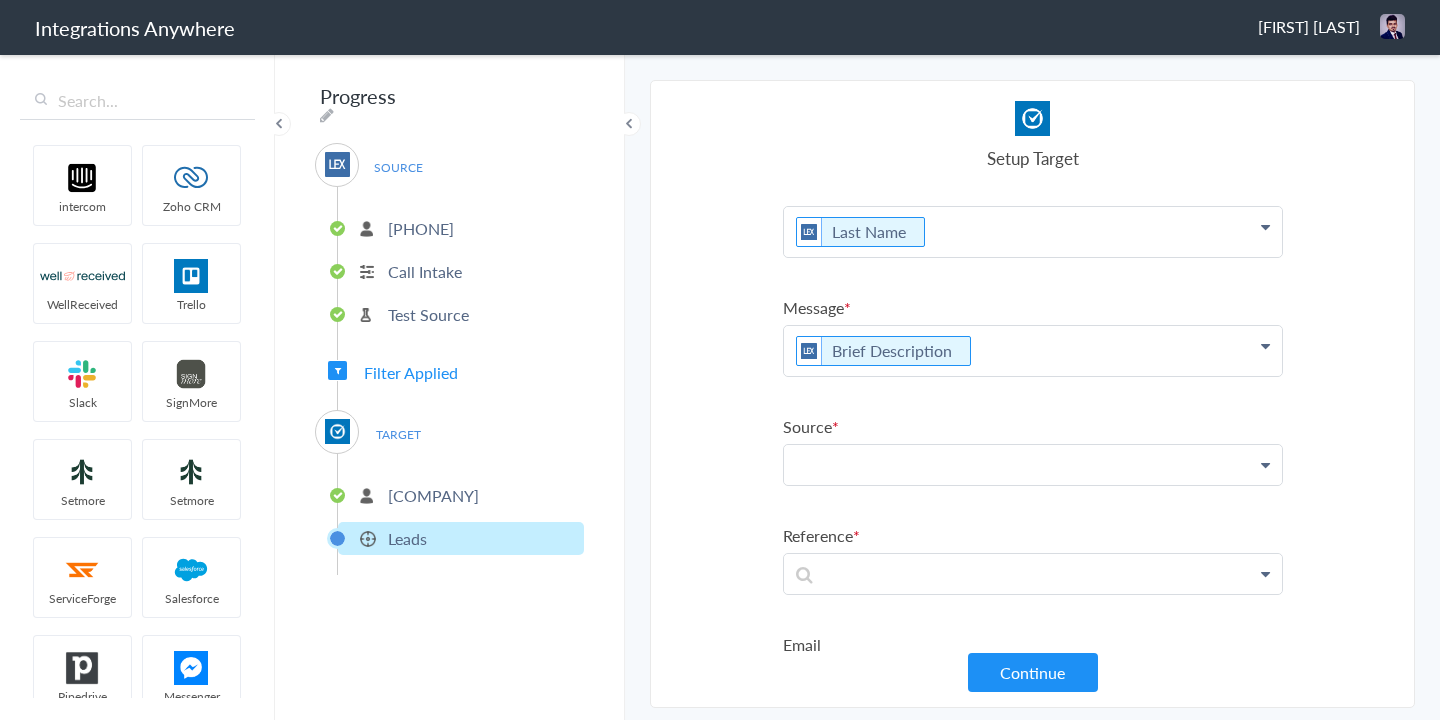 click at bounding box center (1033, 113) 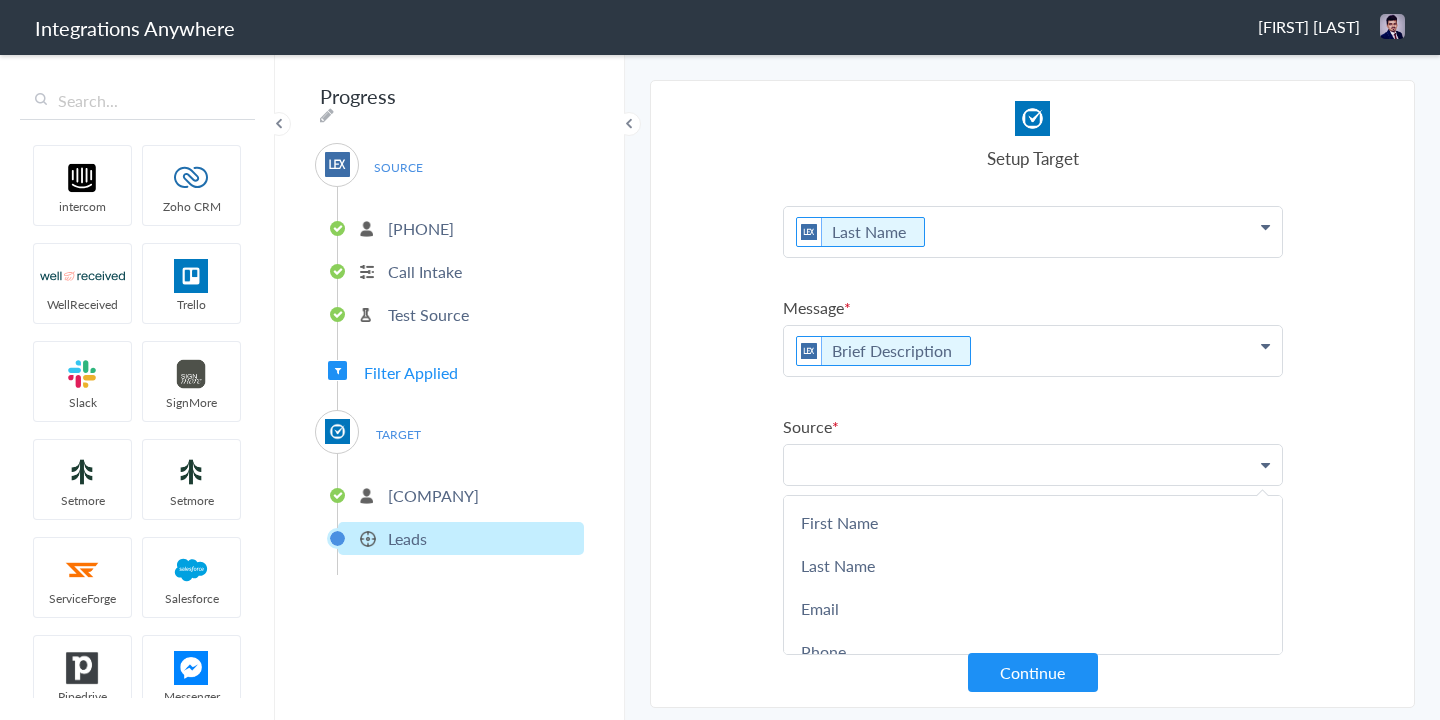 type 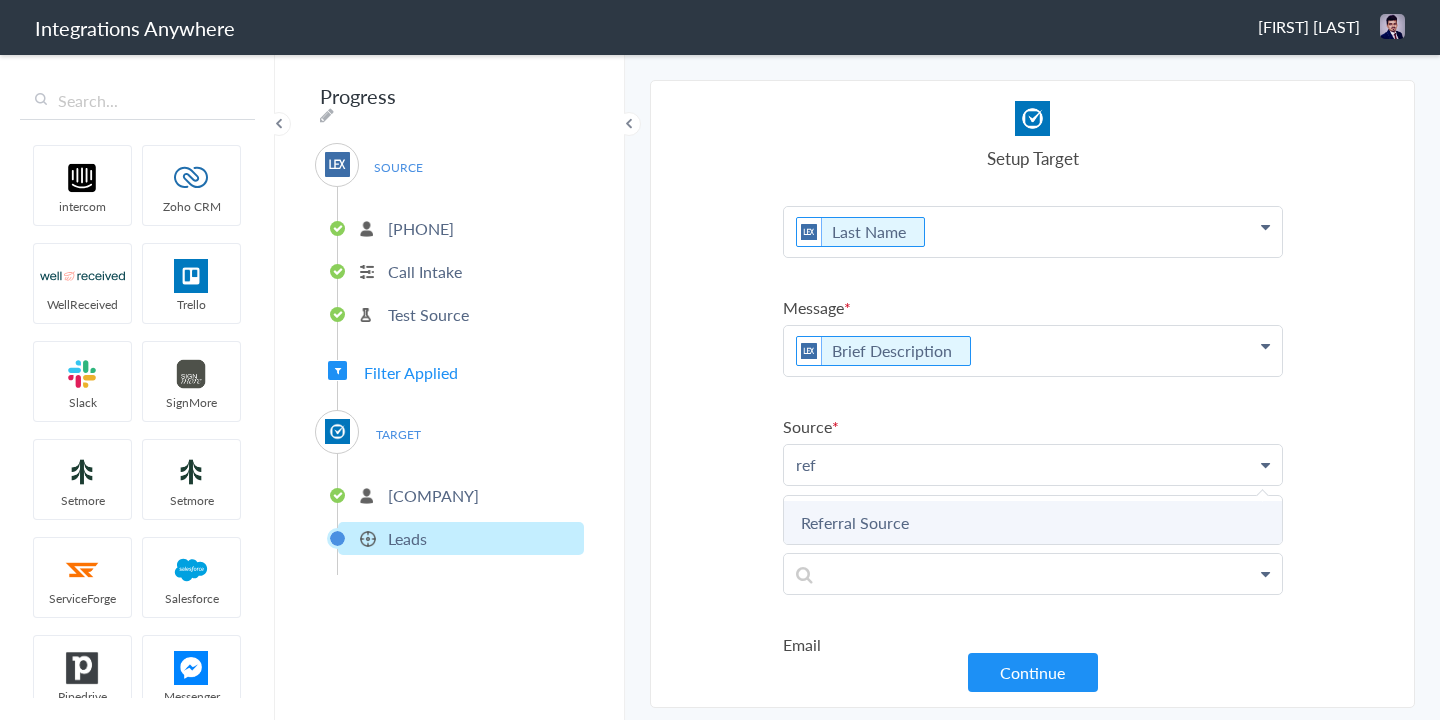 click on "Referral Source" at bounding box center [0, 0] 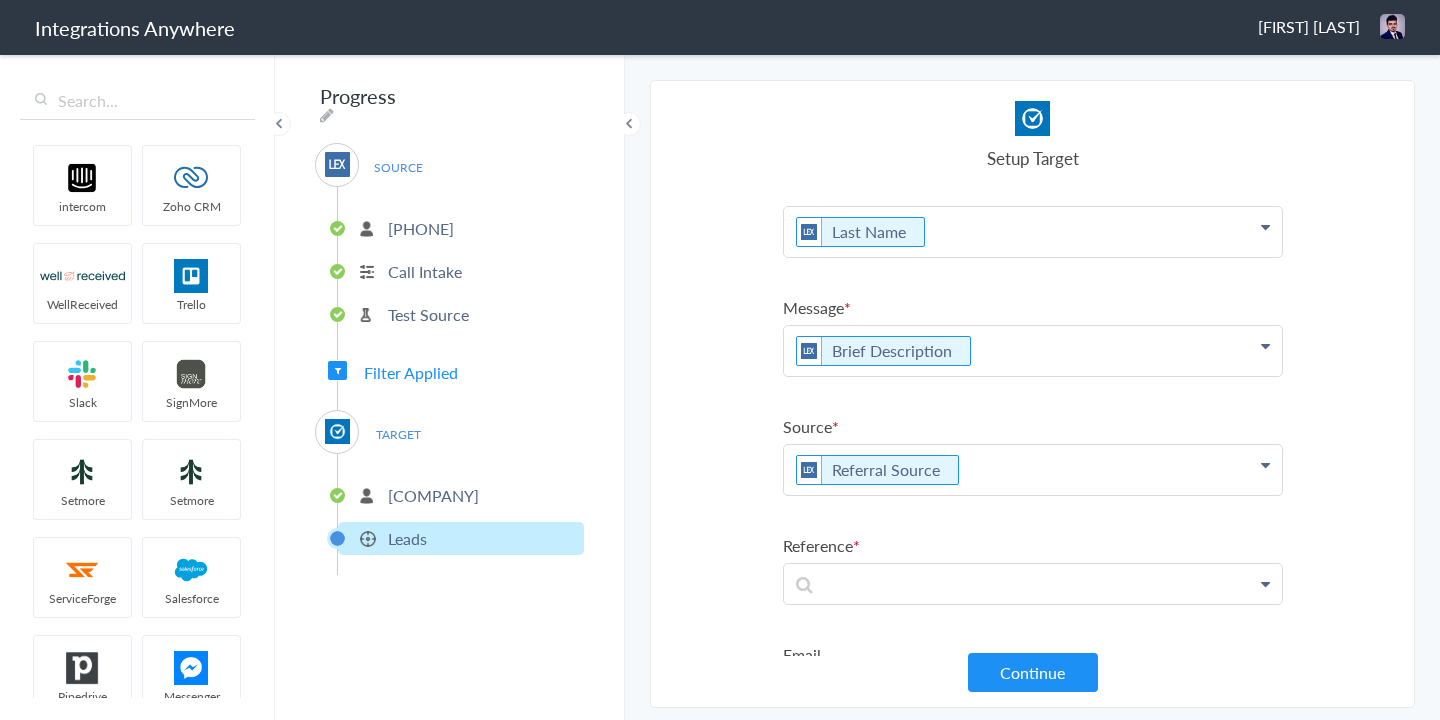 click on "Referral Source" at bounding box center (1033, 113) 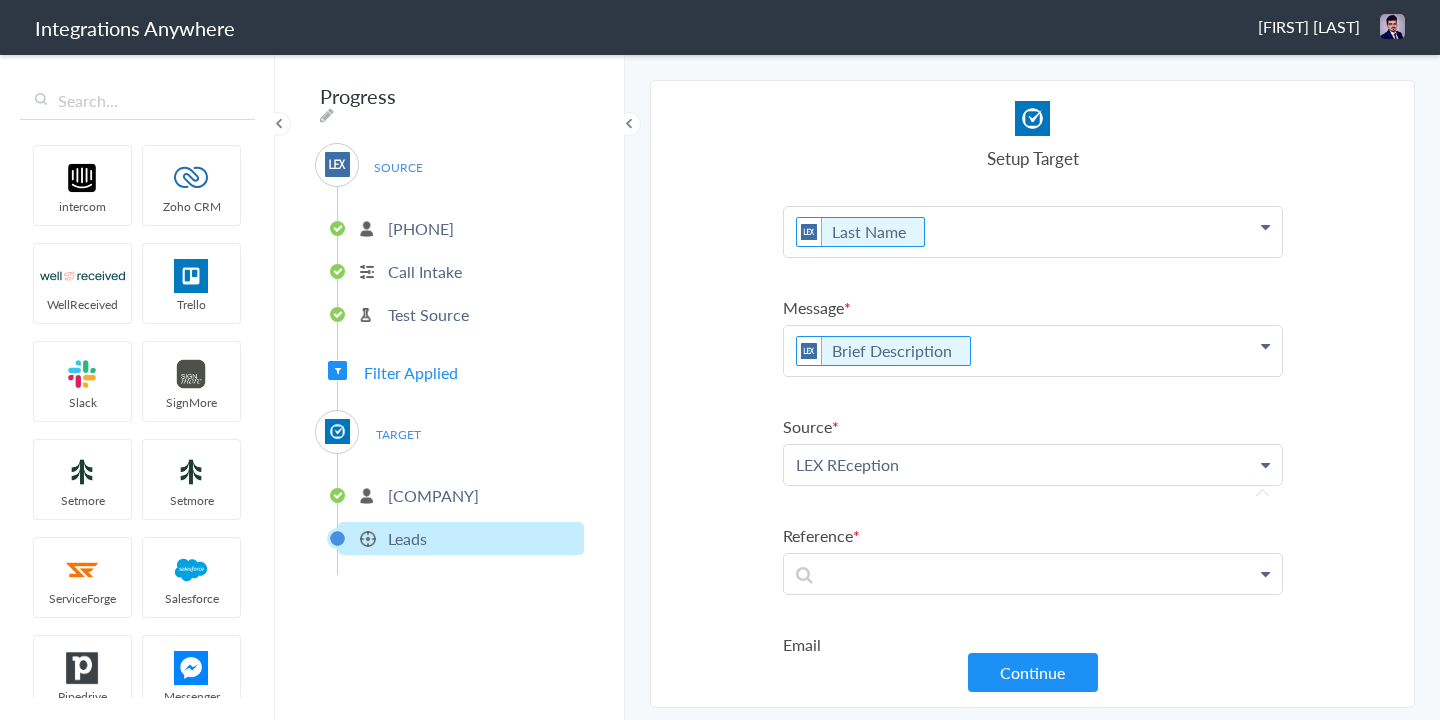 click on "LEX REception" at bounding box center (1033, 465) 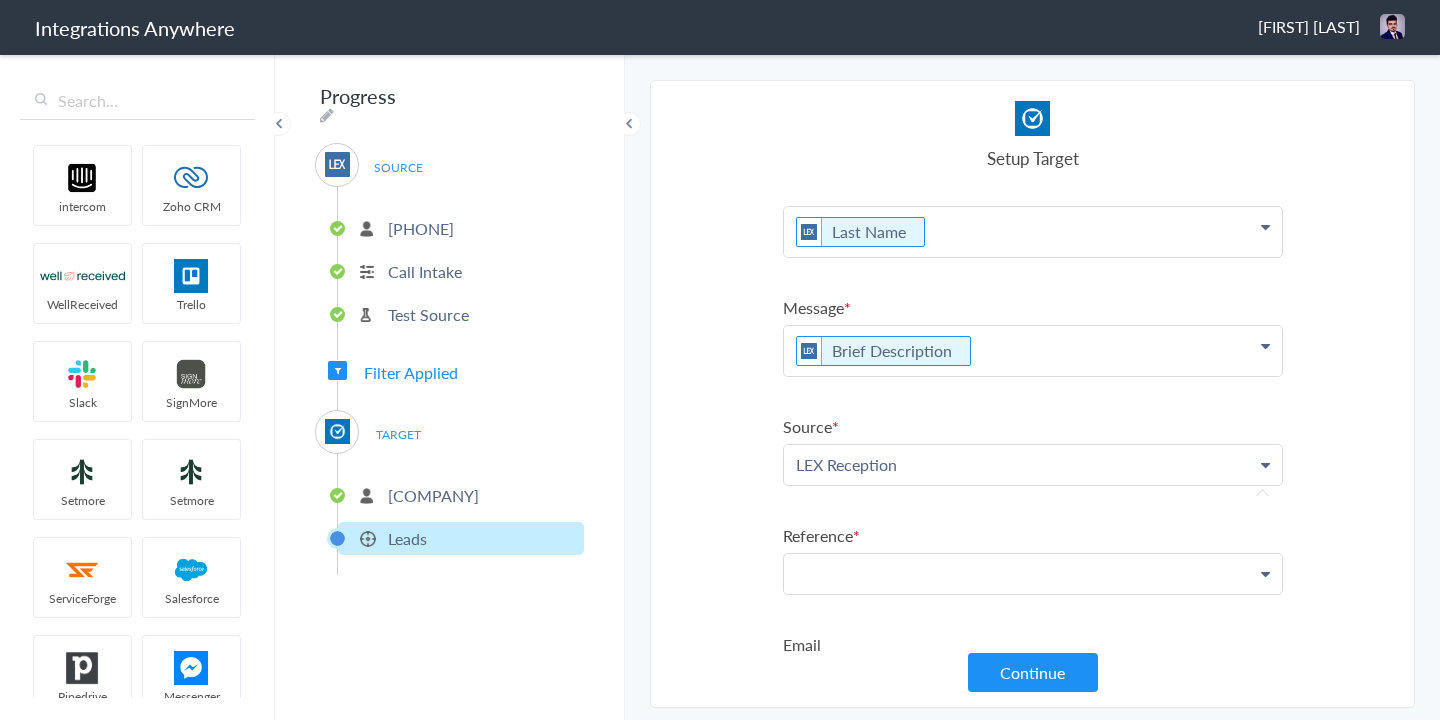 click at bounding box center (1033, 113) 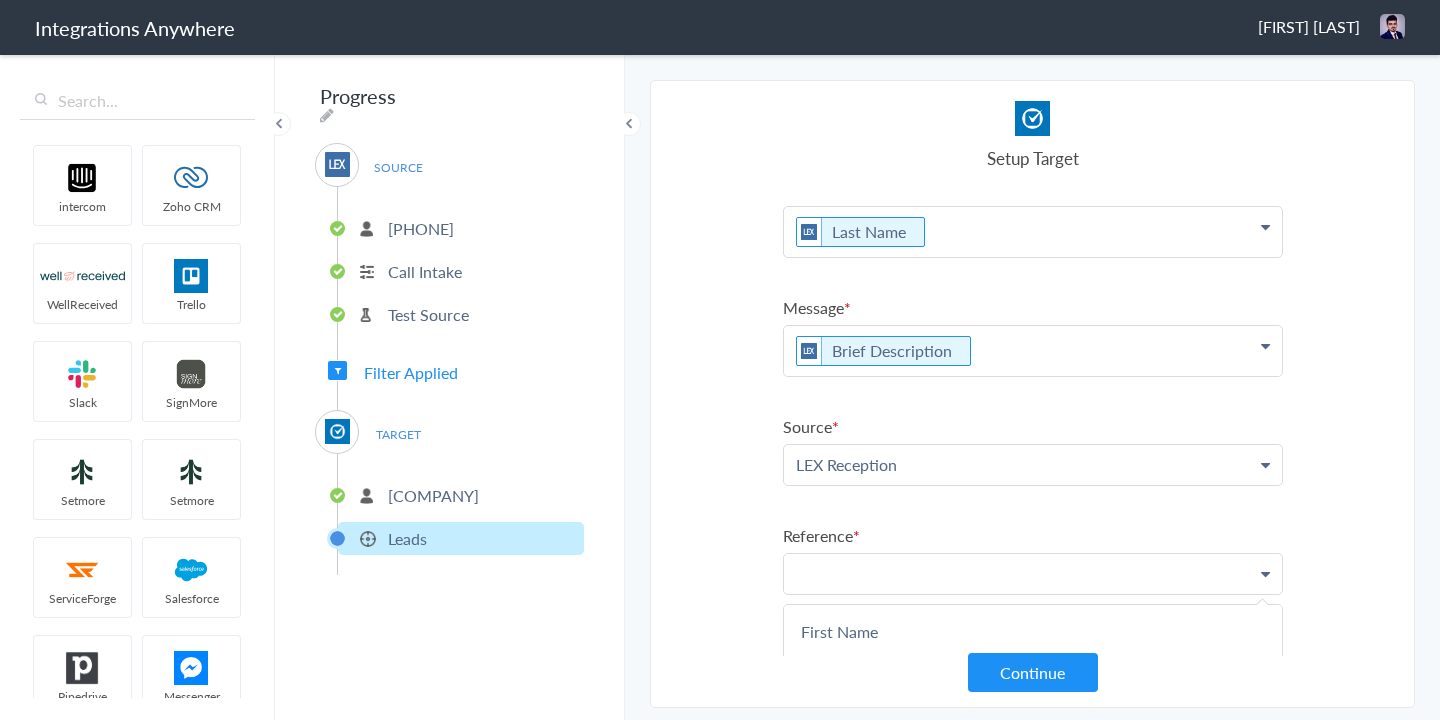 type 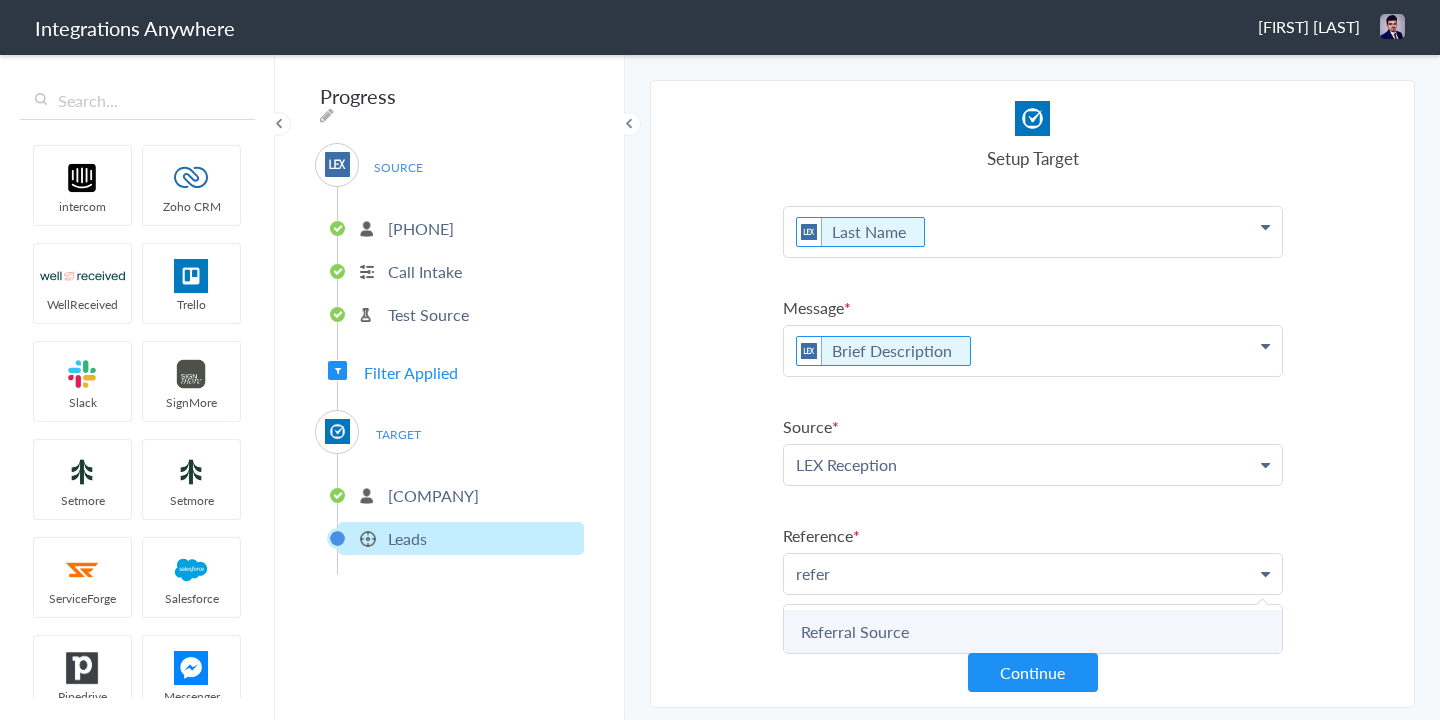 click on "Referral Source" at bounding box center [0, 0] 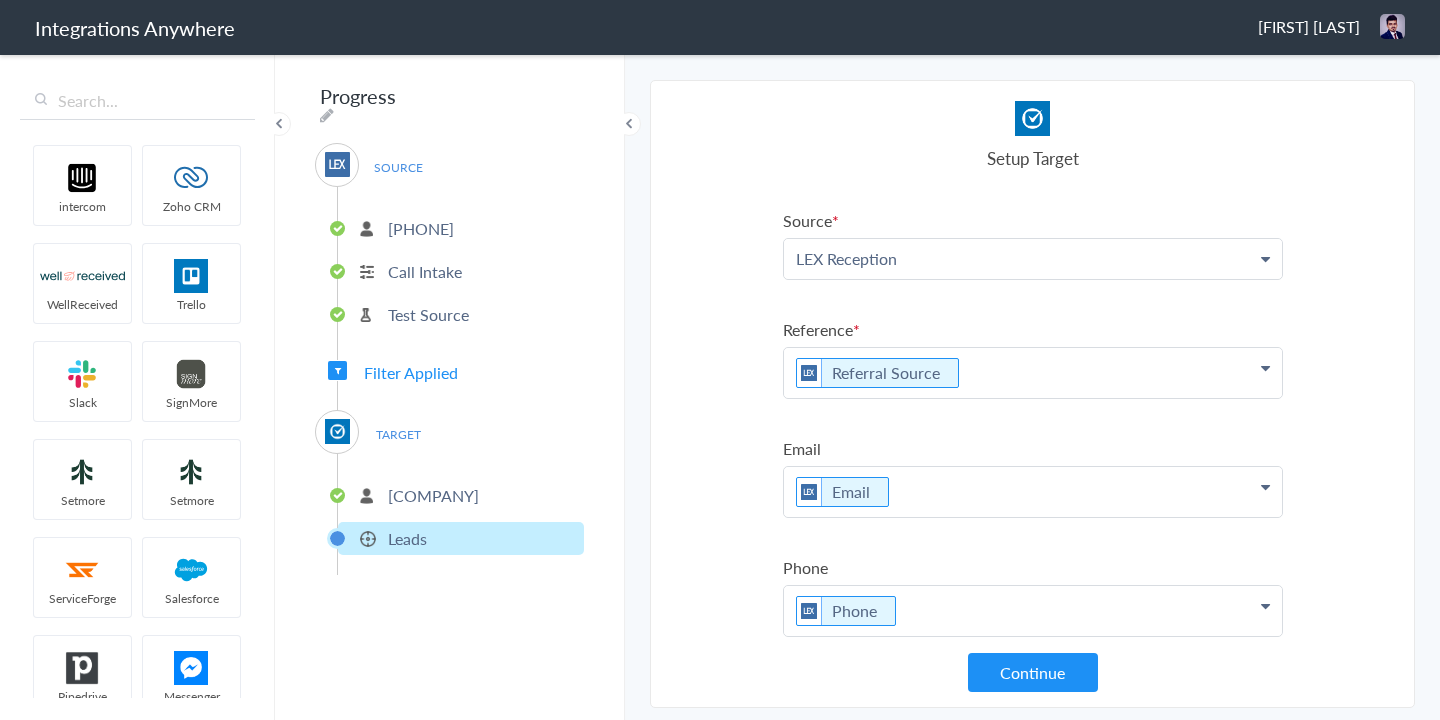 scroll, scrollTop: 367, scrollLeft: 0, axis: vertical 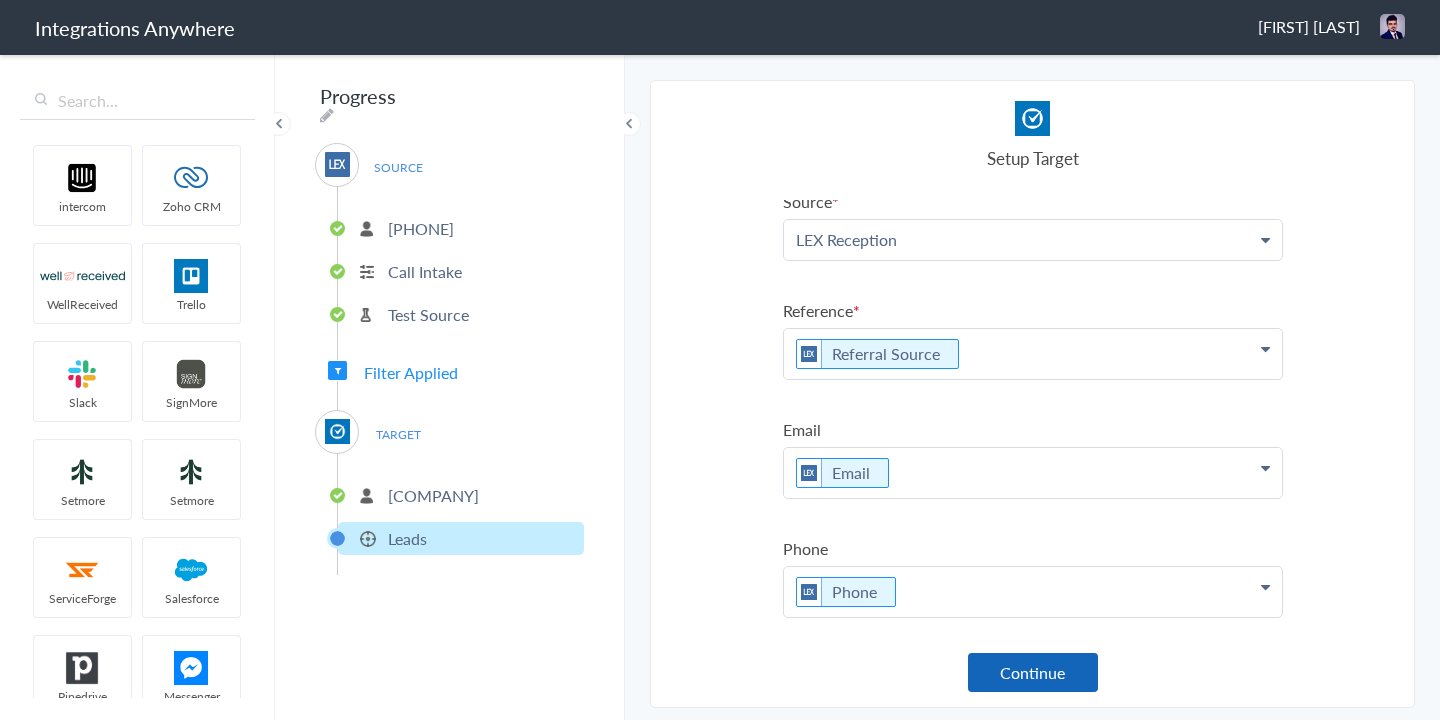 click on "Continue" at bounding box center [1033, 672] 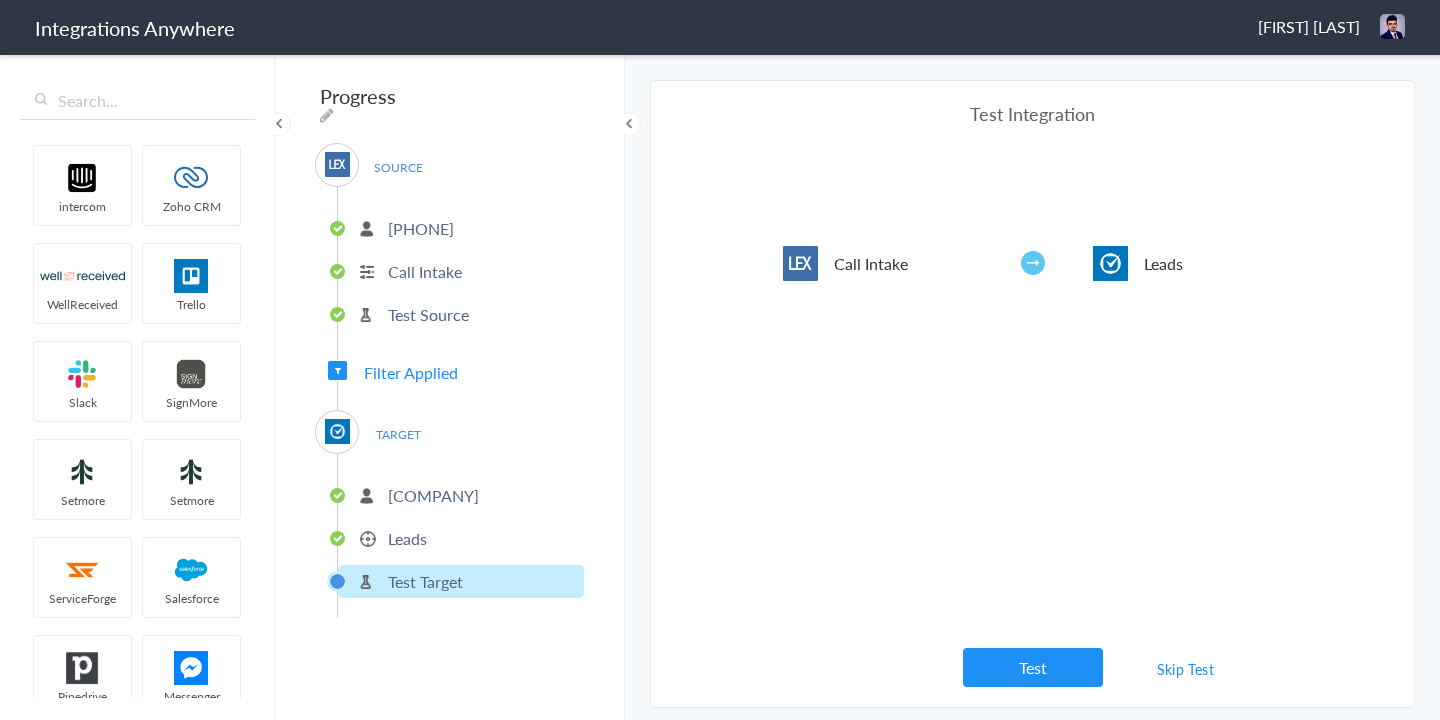 click on "Test" at bounding box center [1033, 667] 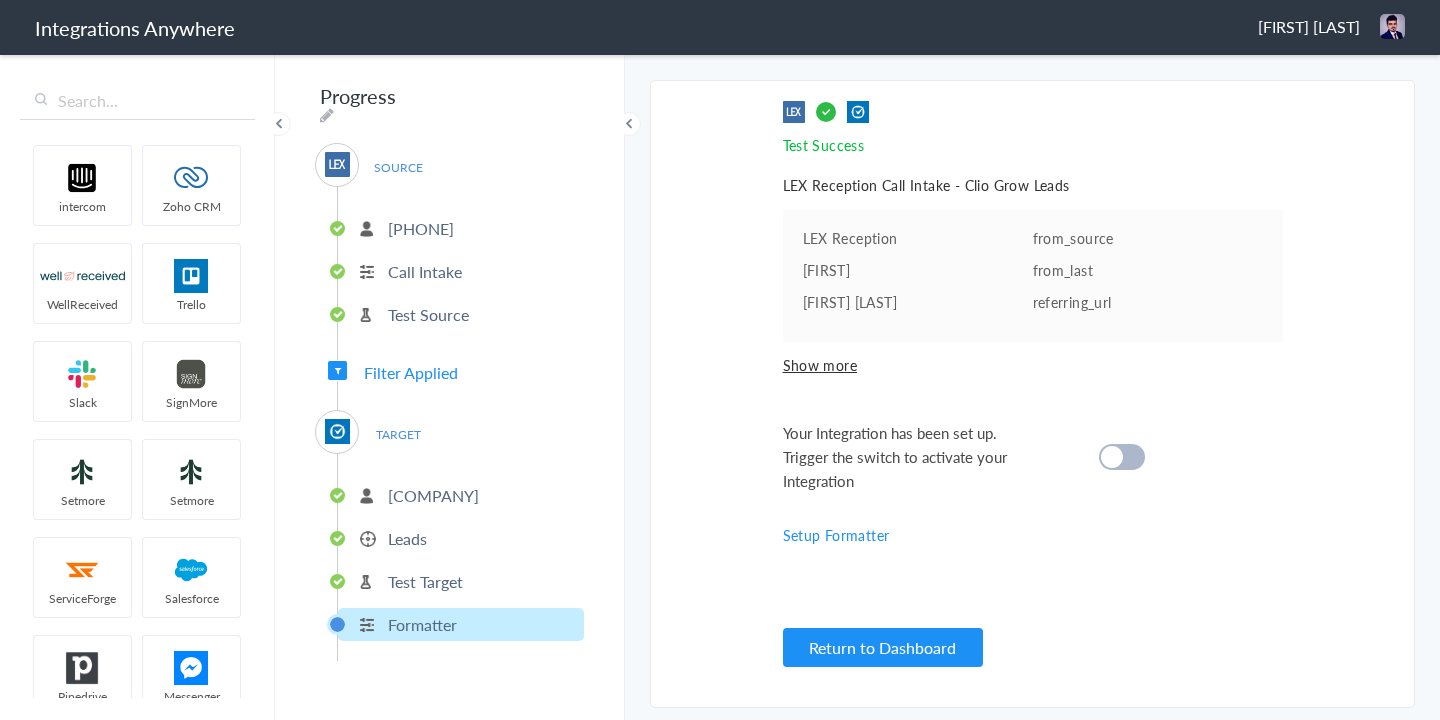 click on "Show more" at bounding box center (1033, 365) 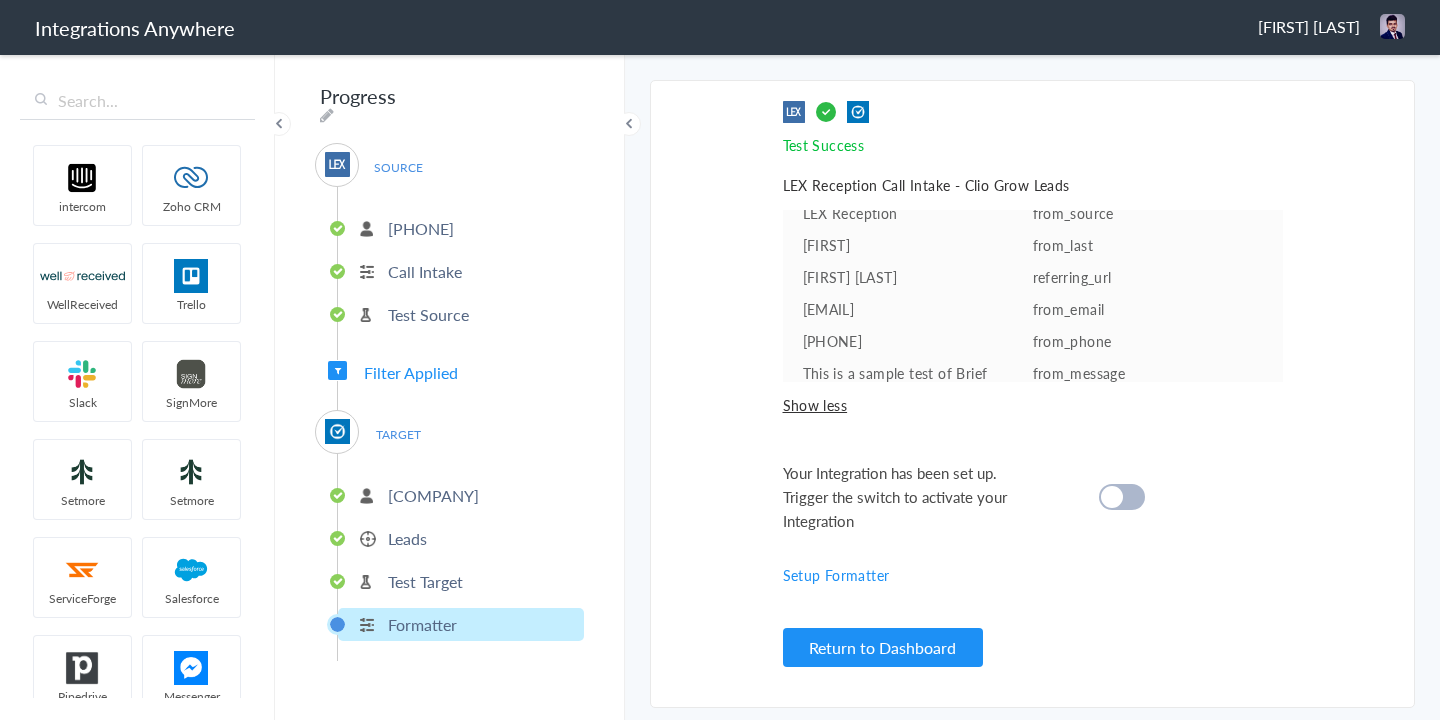 scroll, scrollTop: 58, scrollLeft: 0, axis: vertical 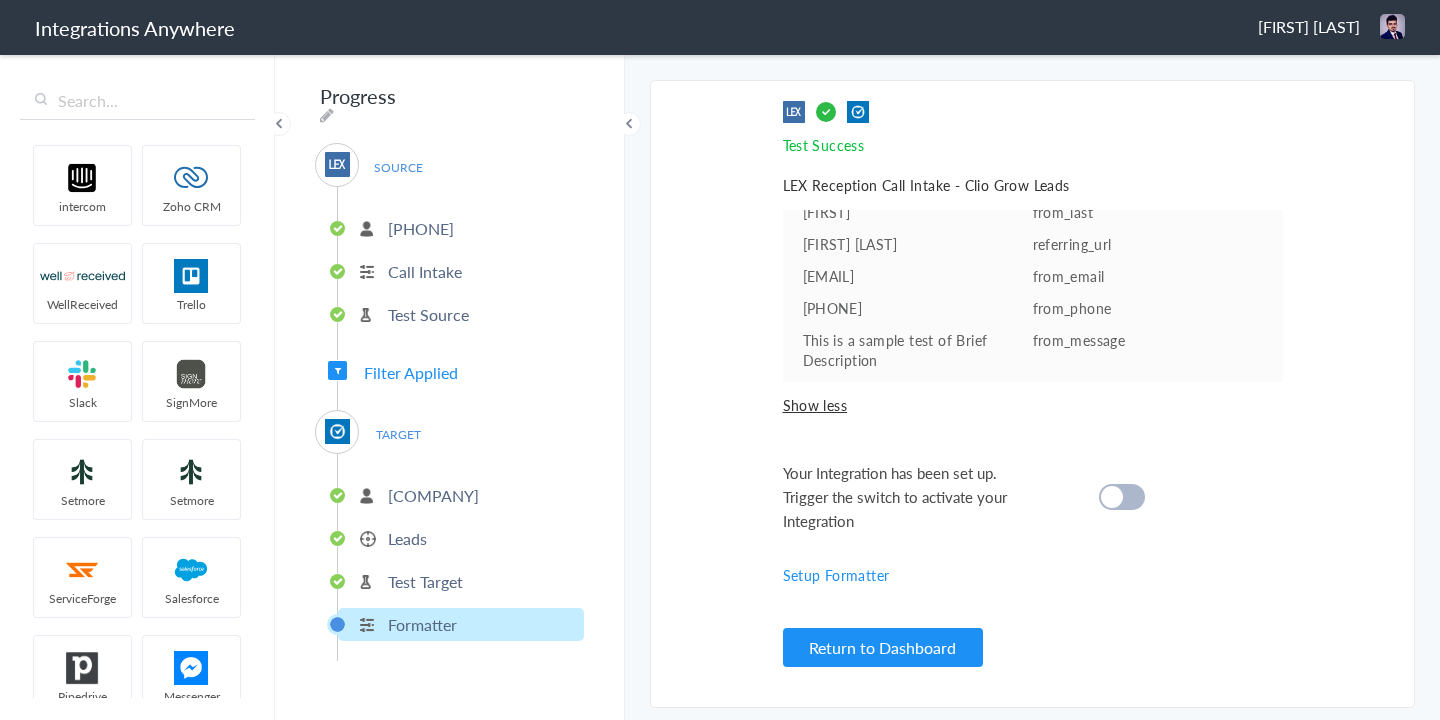 click at bounding box center (1122, 497) 